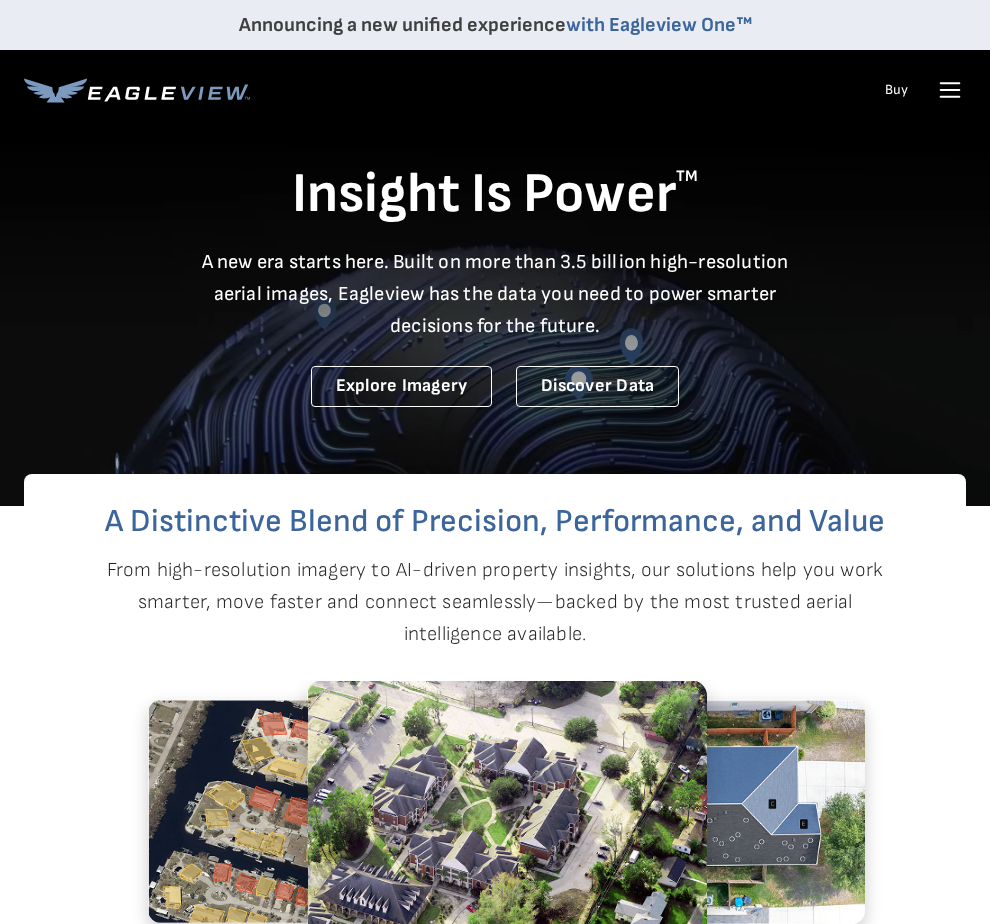 scroll, scrollTop: 0, scrollLeft: 0, axis: both 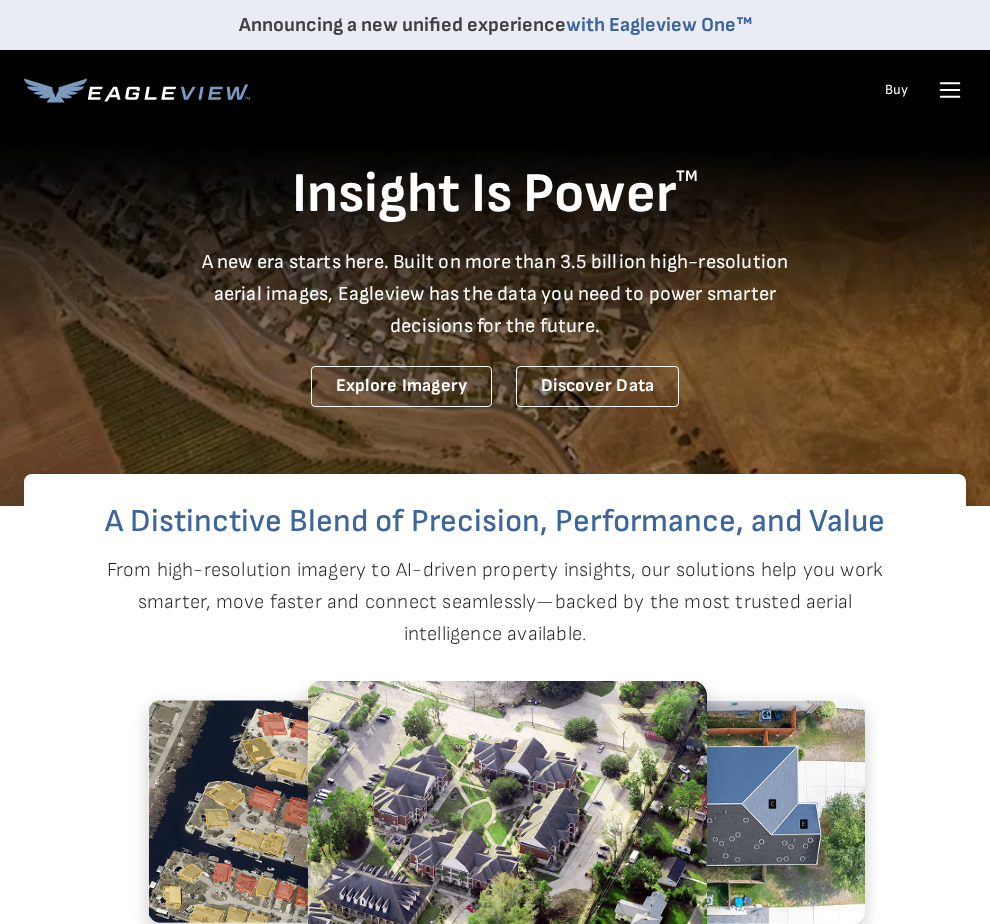 click 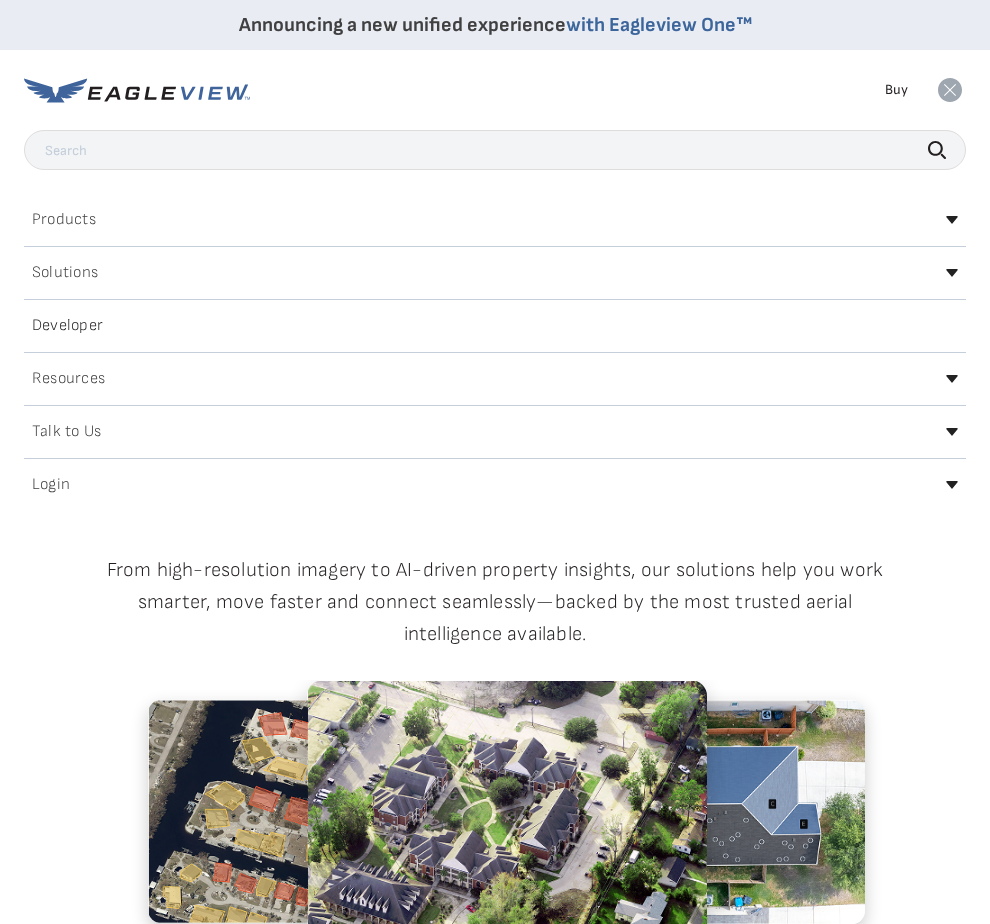 scroll, scrollTop: 0, scrollLeft: 0, axis: both 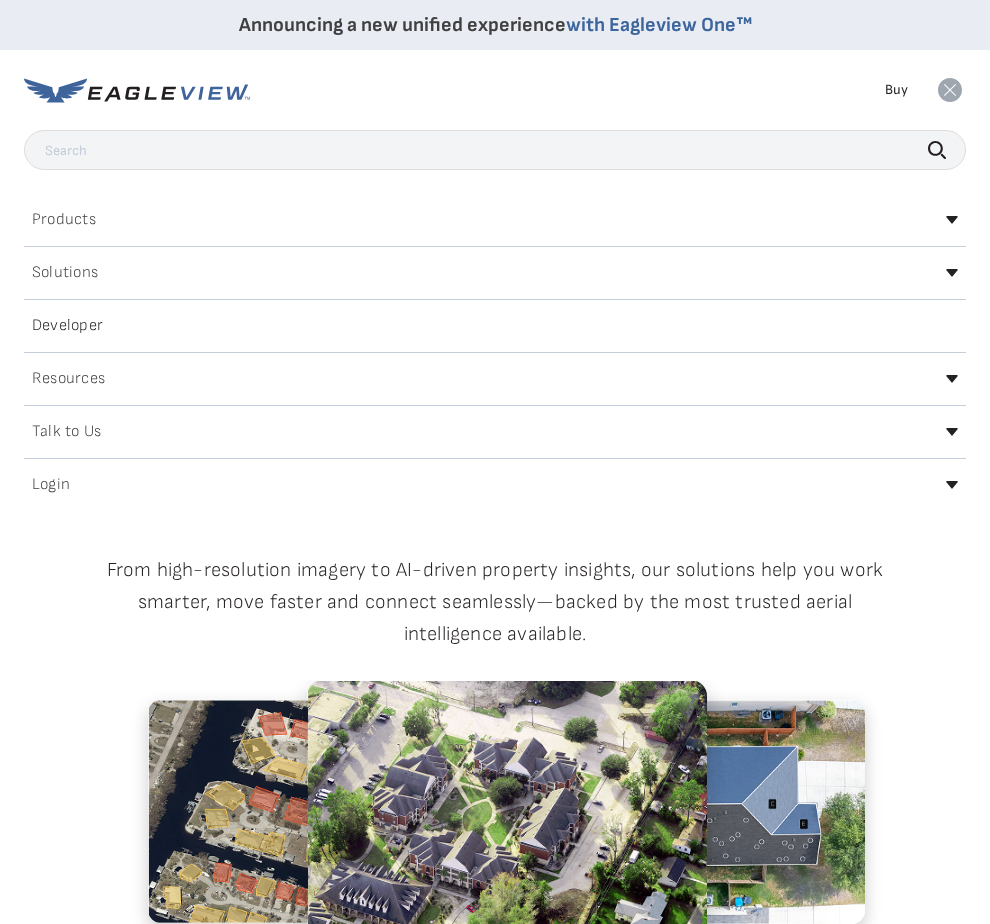 click on "Login" at bounding box center (51, 485) 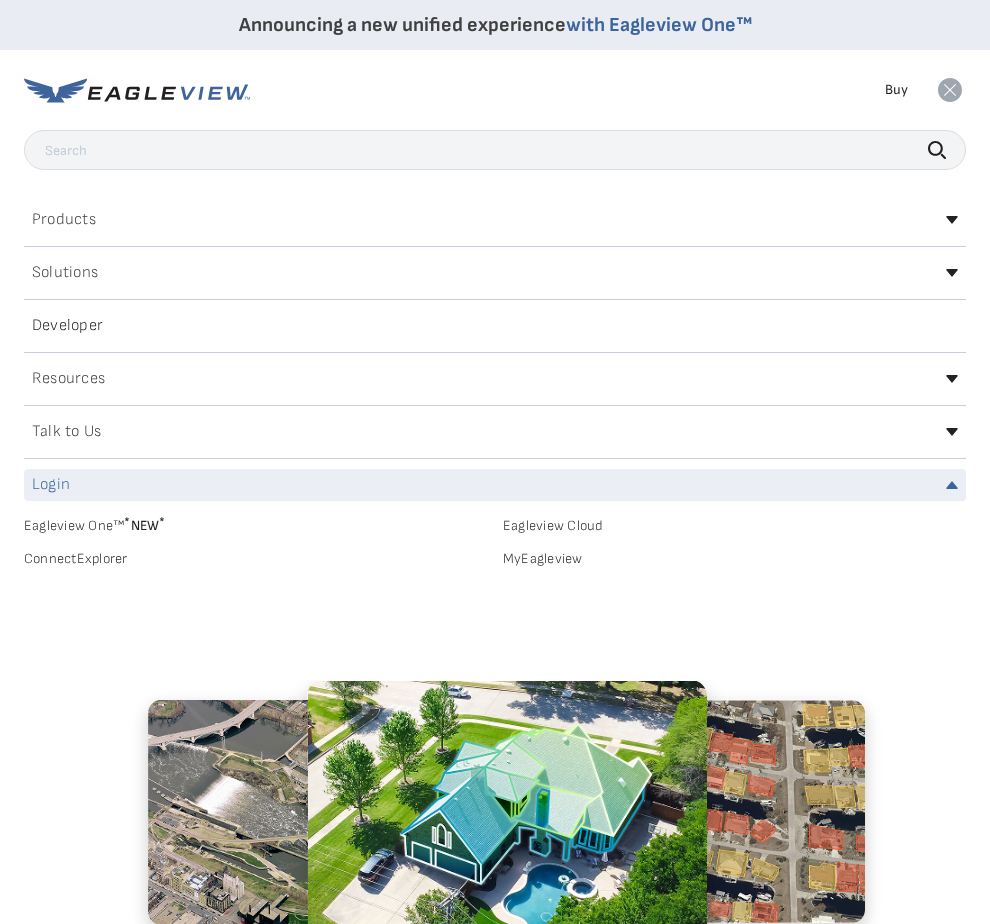 click on "Login" at bounding box center [51, 485] 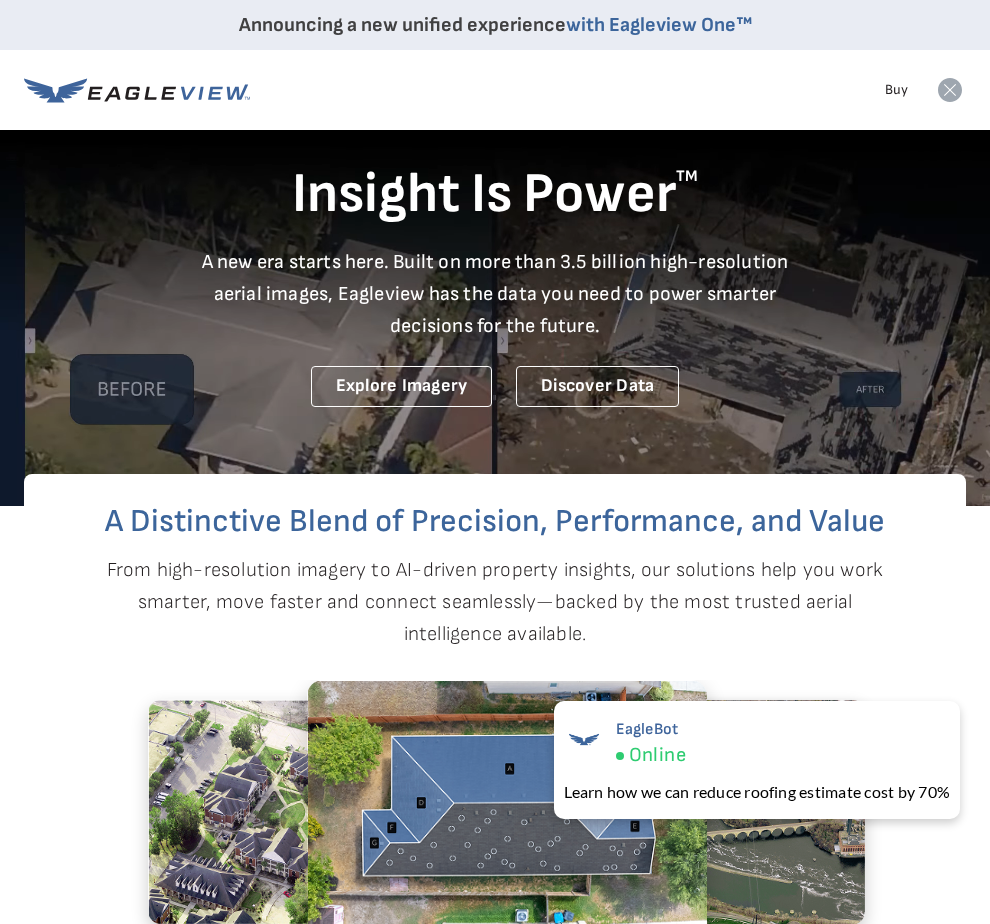 click 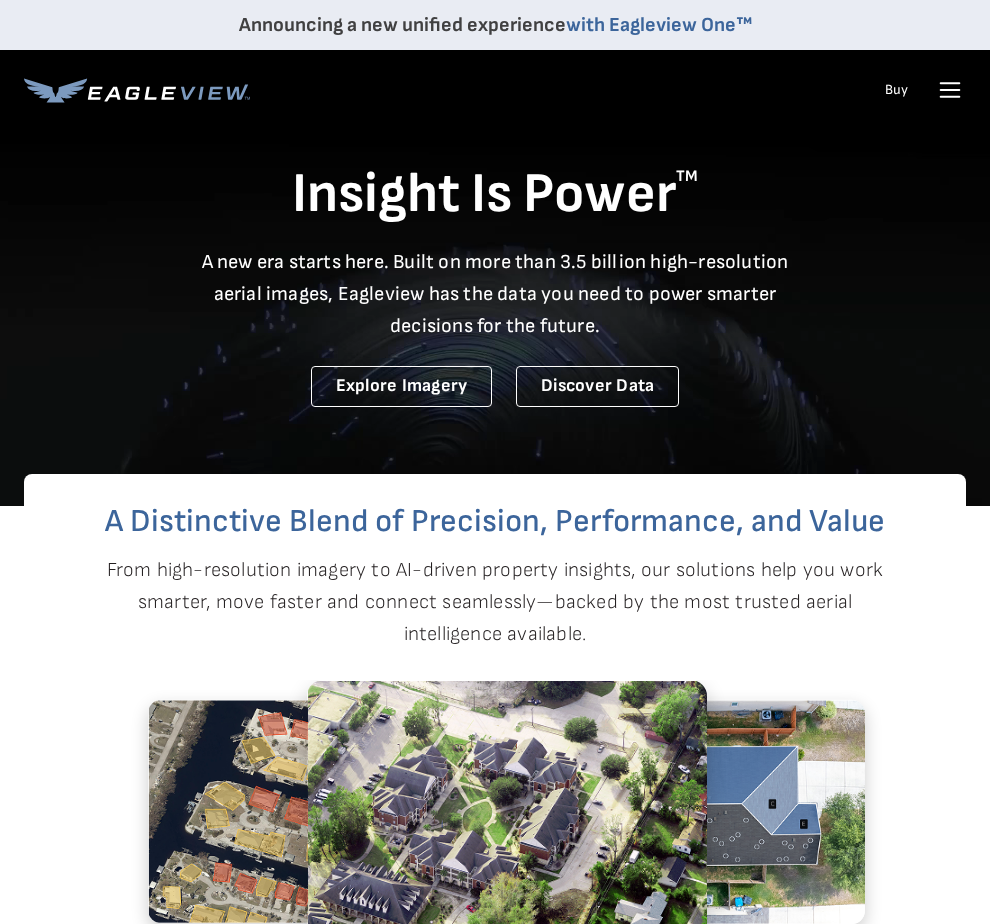 scroll, scrollTop: 0, scrollLeft: 0, axis: both 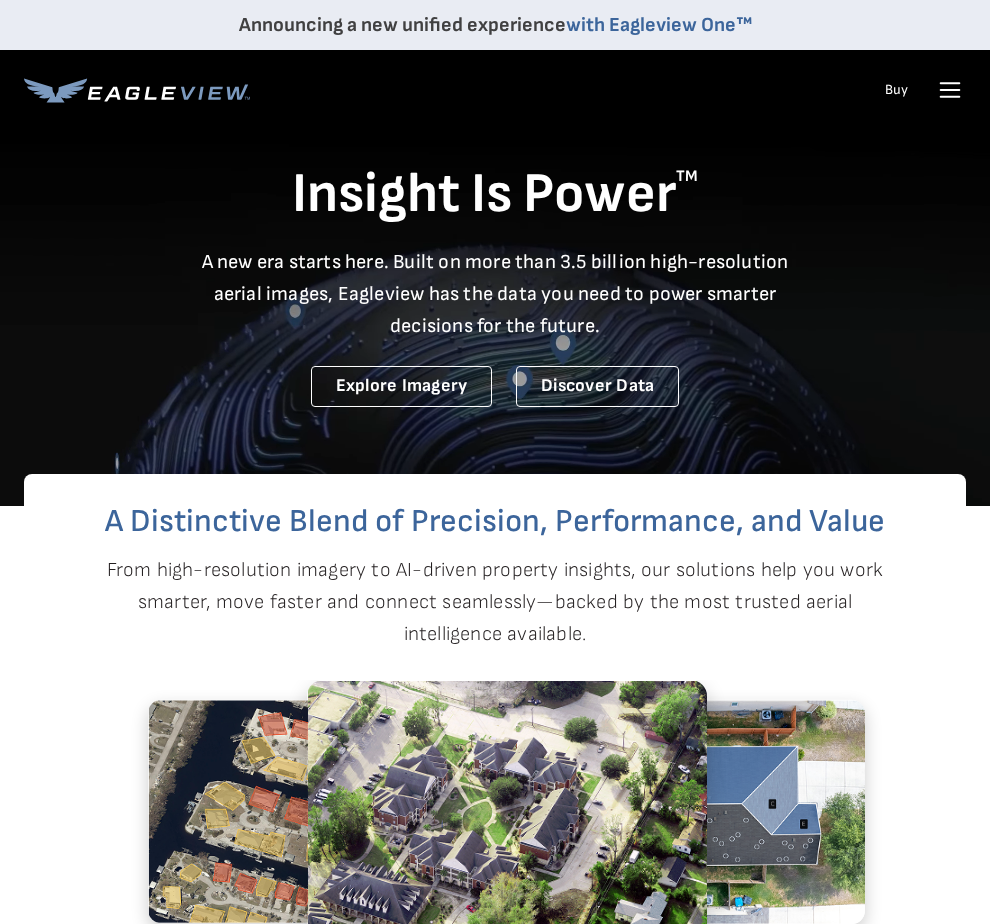 click 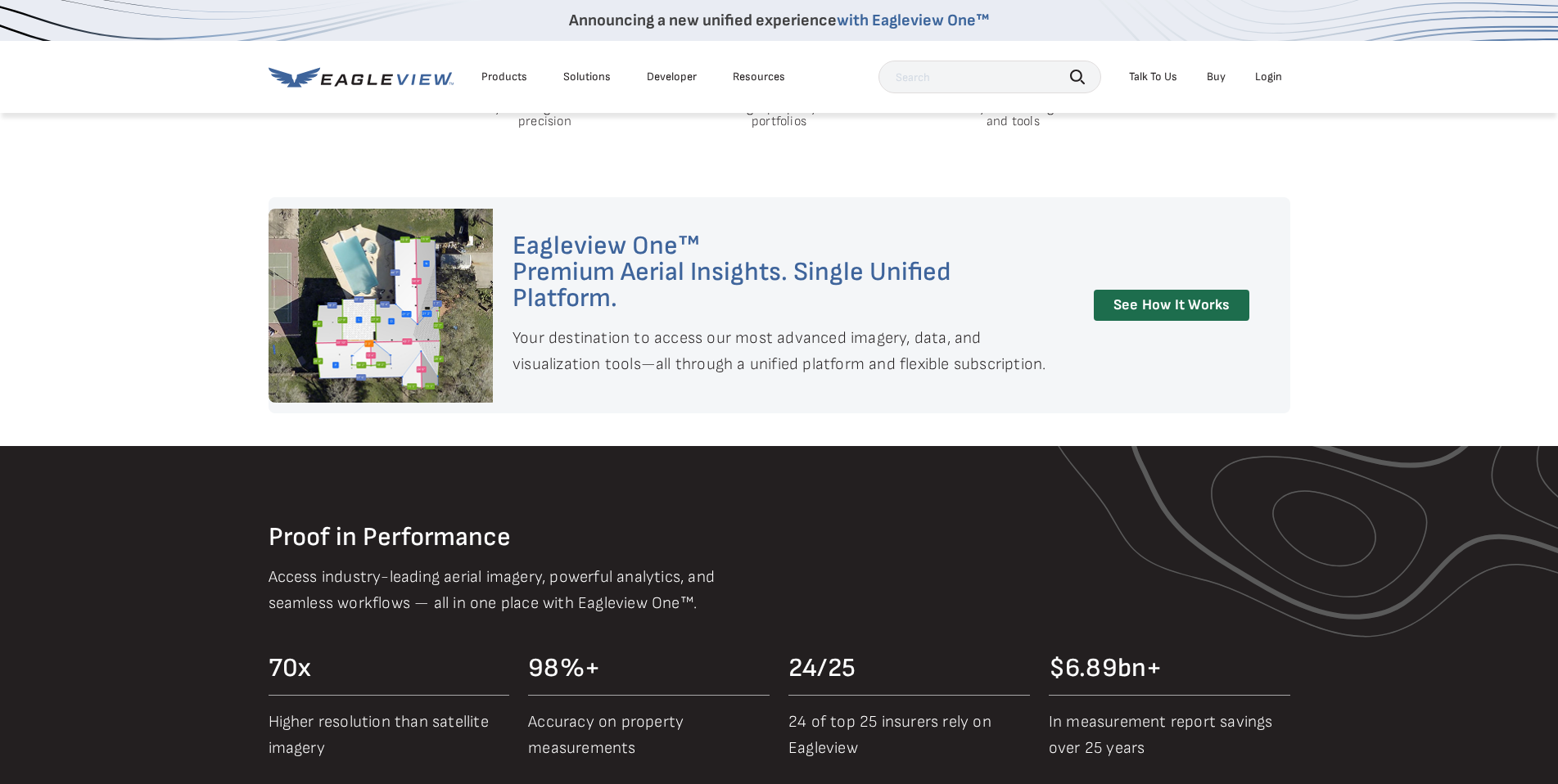 scroll, scrollTop: 1395, scrollLeft: 0, axis: vertical 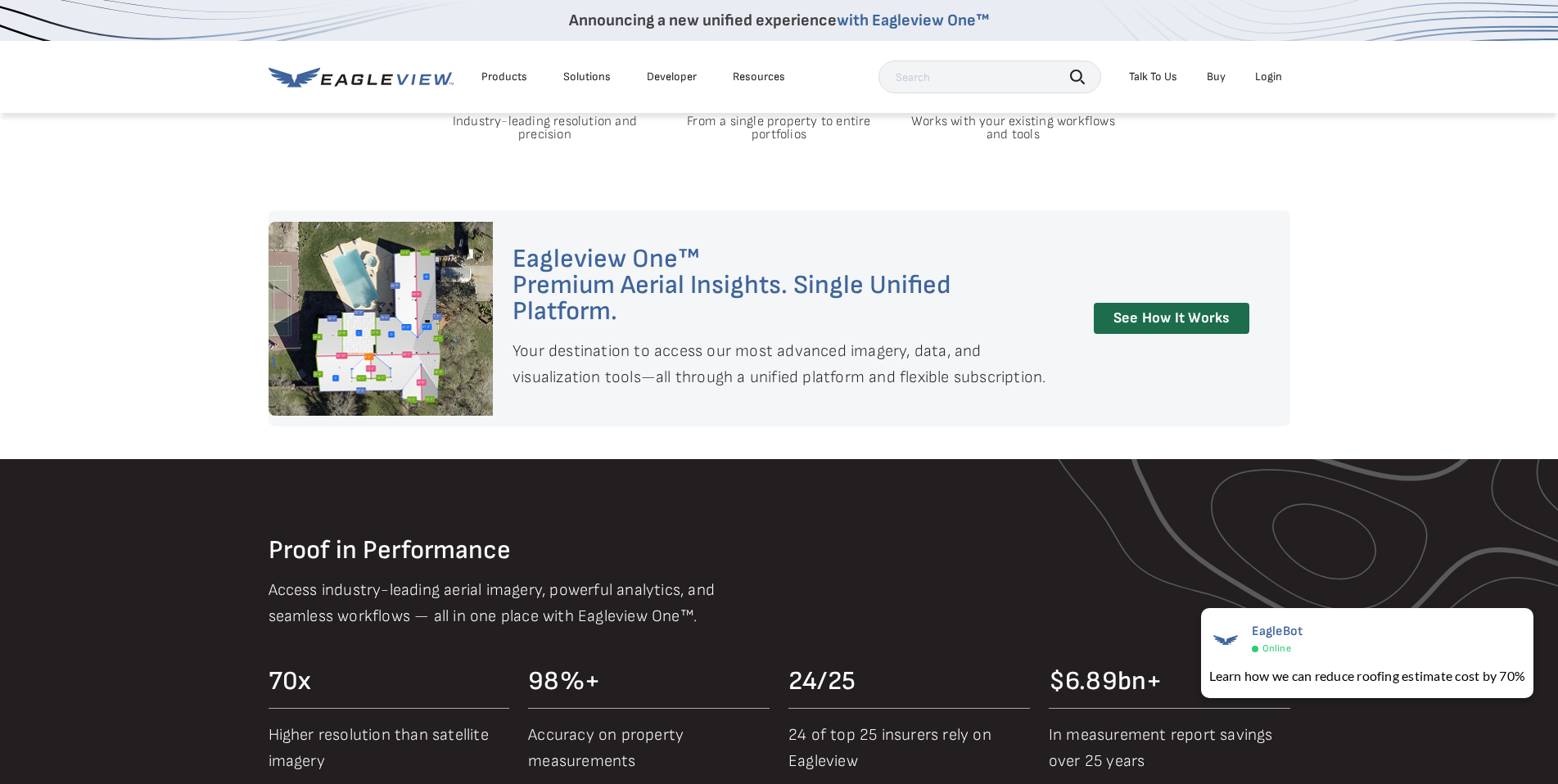 click on "Login" at bounding box center [1268, 77] 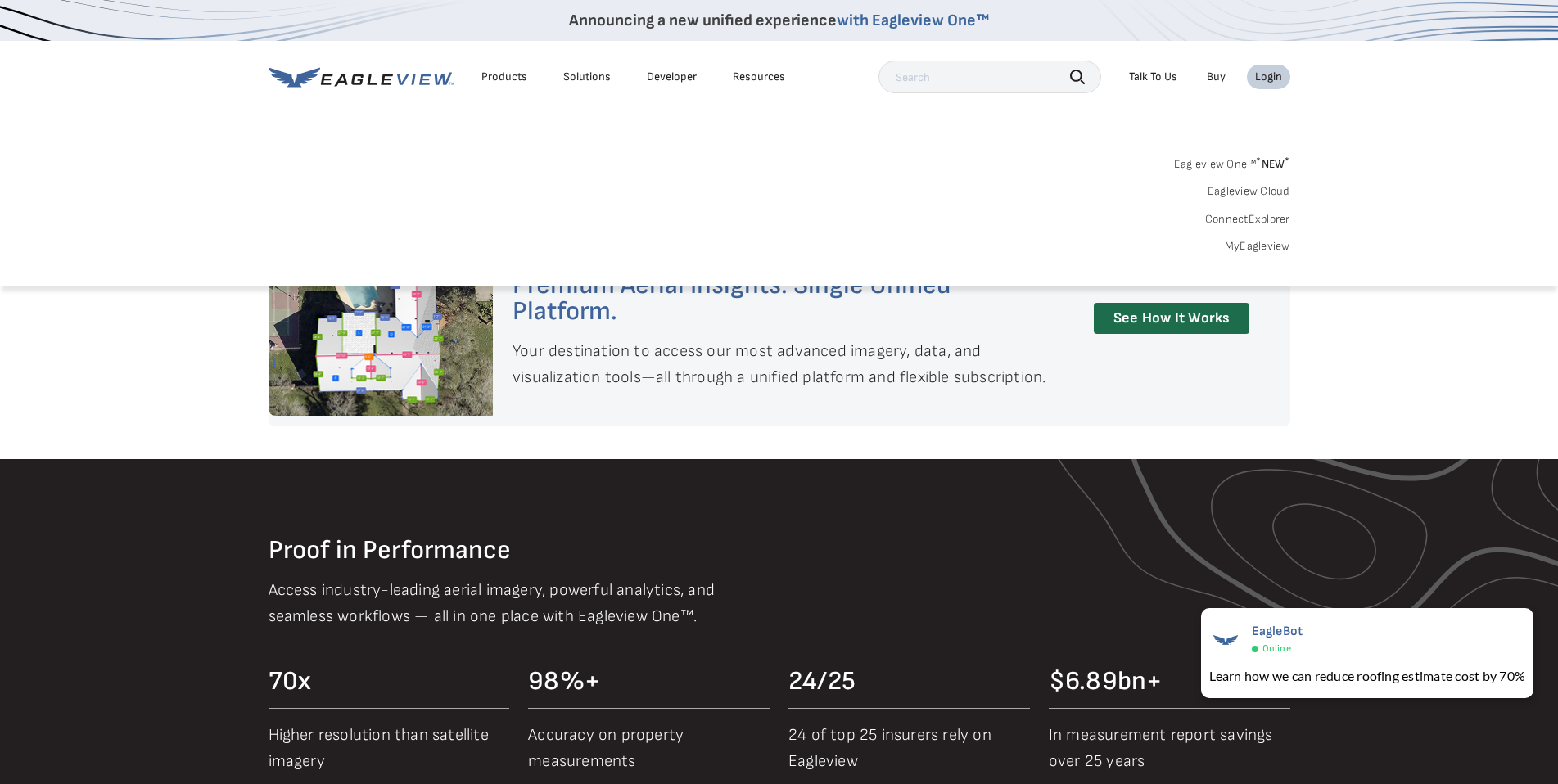 click on "Login" at bounding box center [1268, 77] 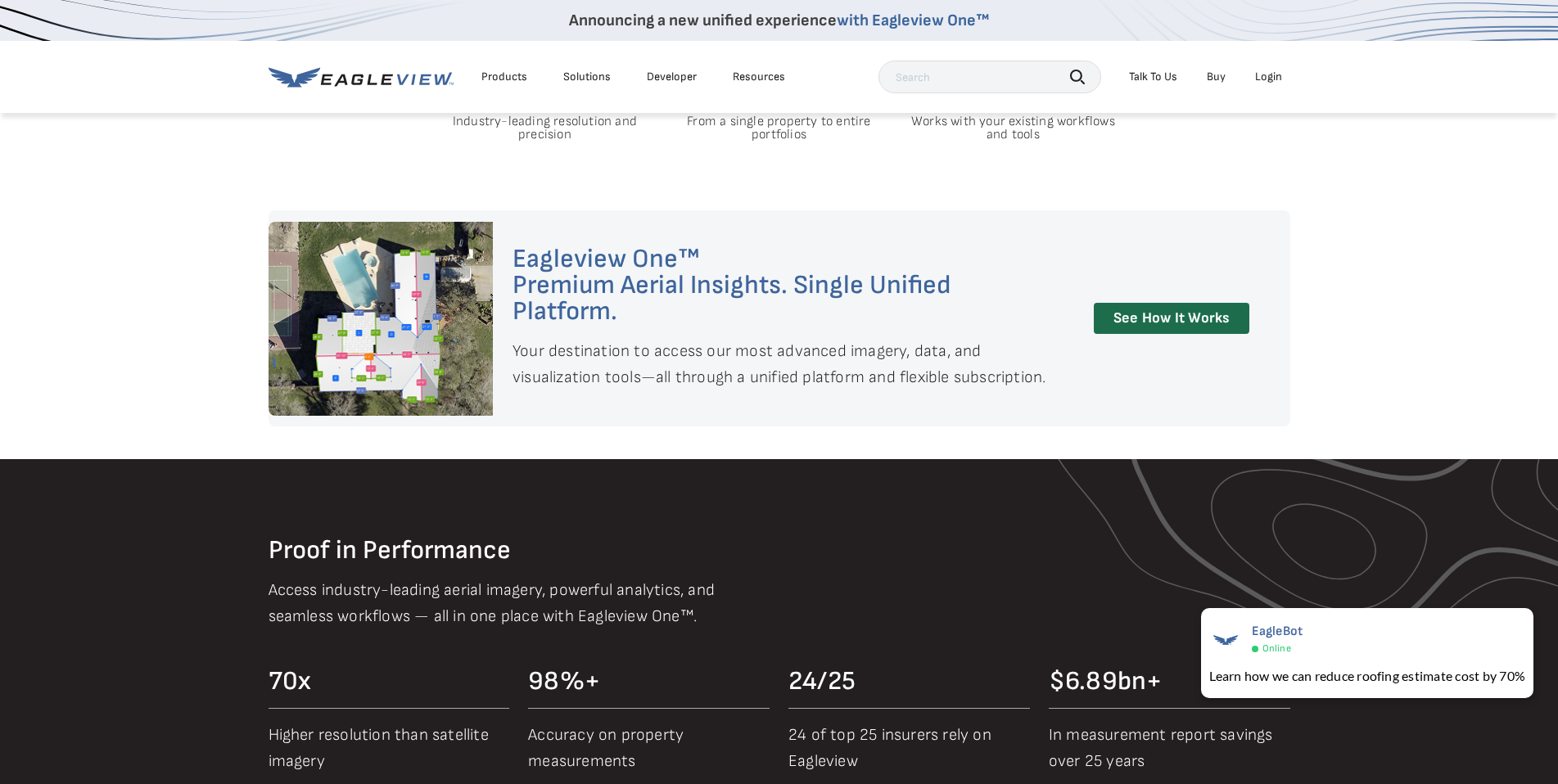 click on "Login" at bounding box center [1268, 77] 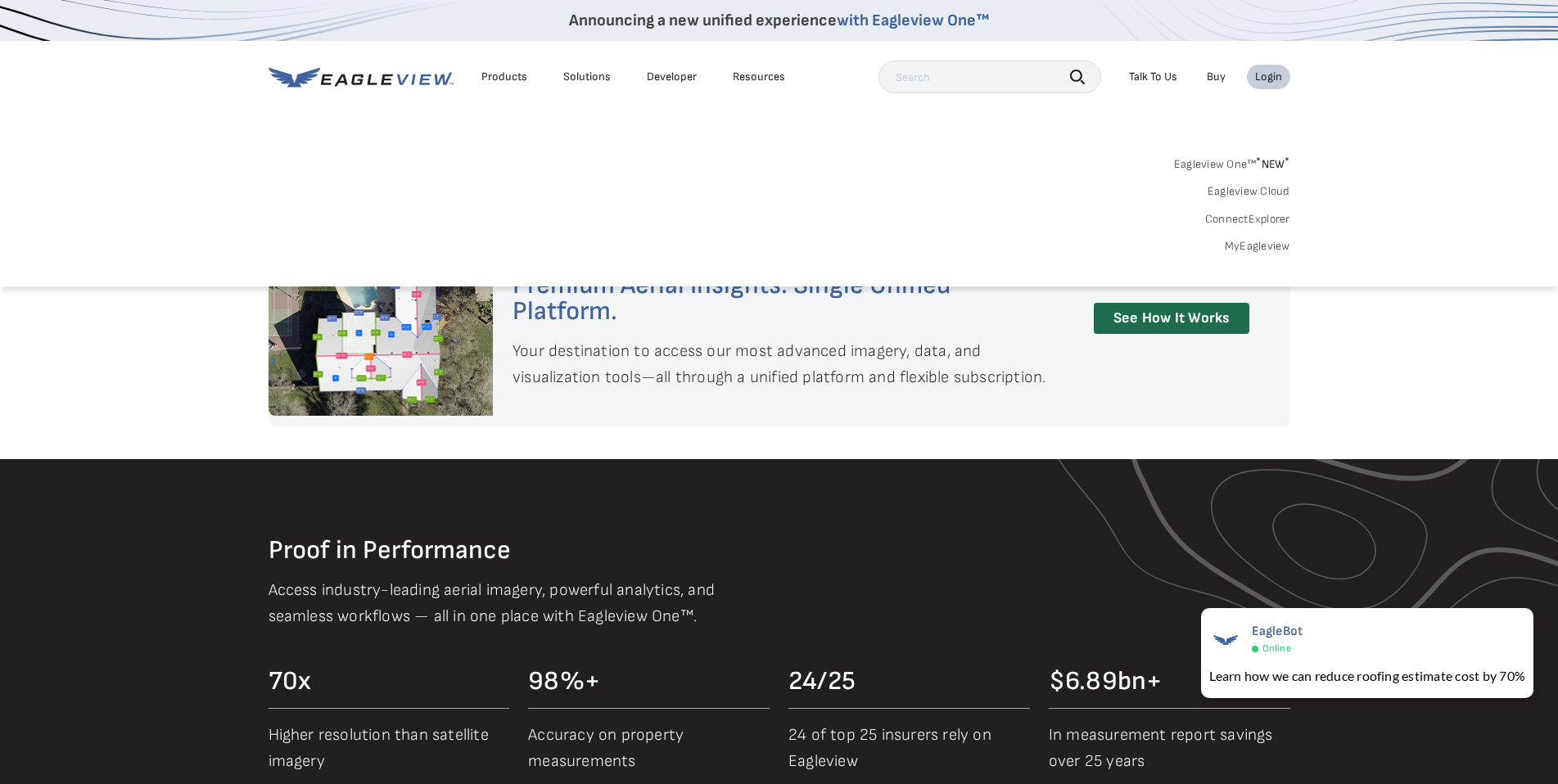 click on "MyEagleview" at bounding box center [1258, 246] 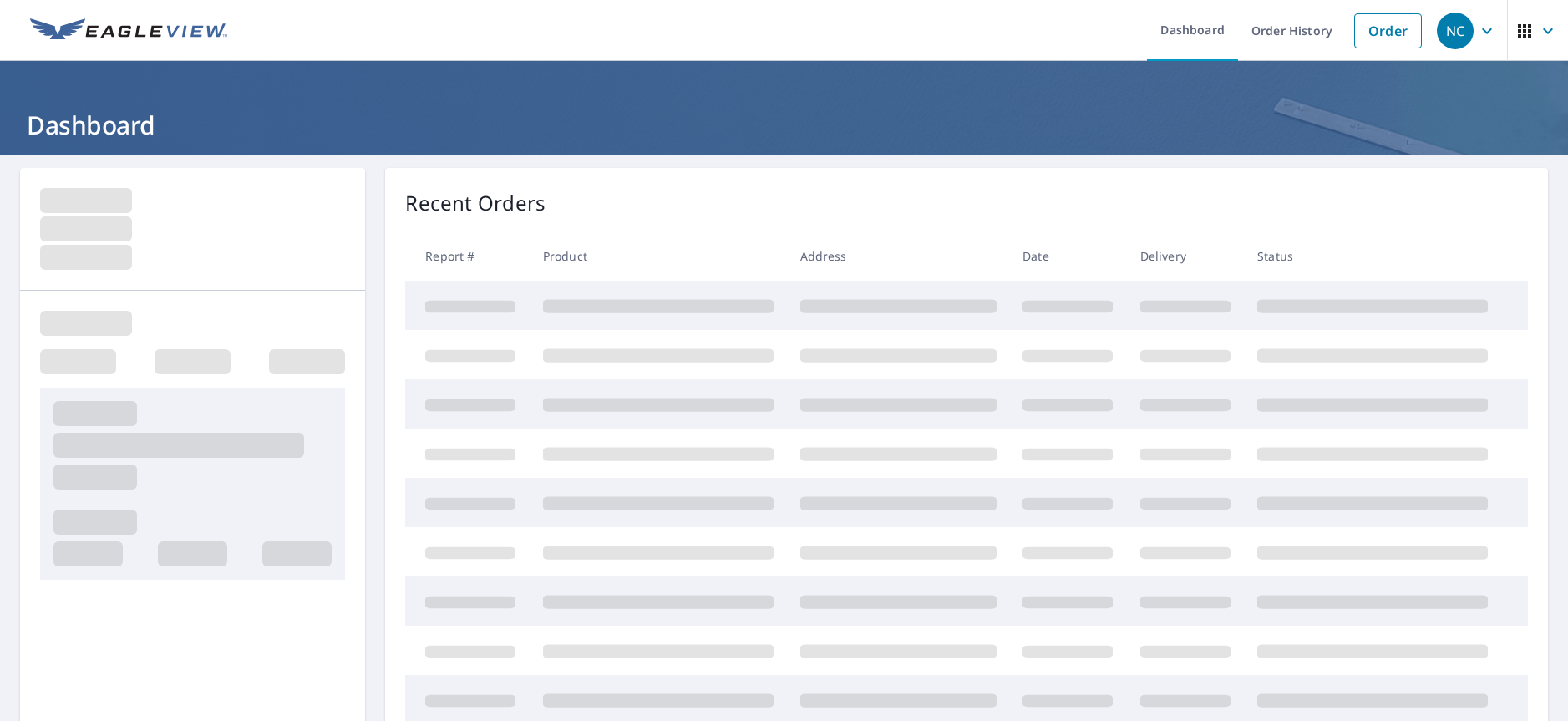 scroll, scrollTop: 0, scrollLeft: 0, axis: both 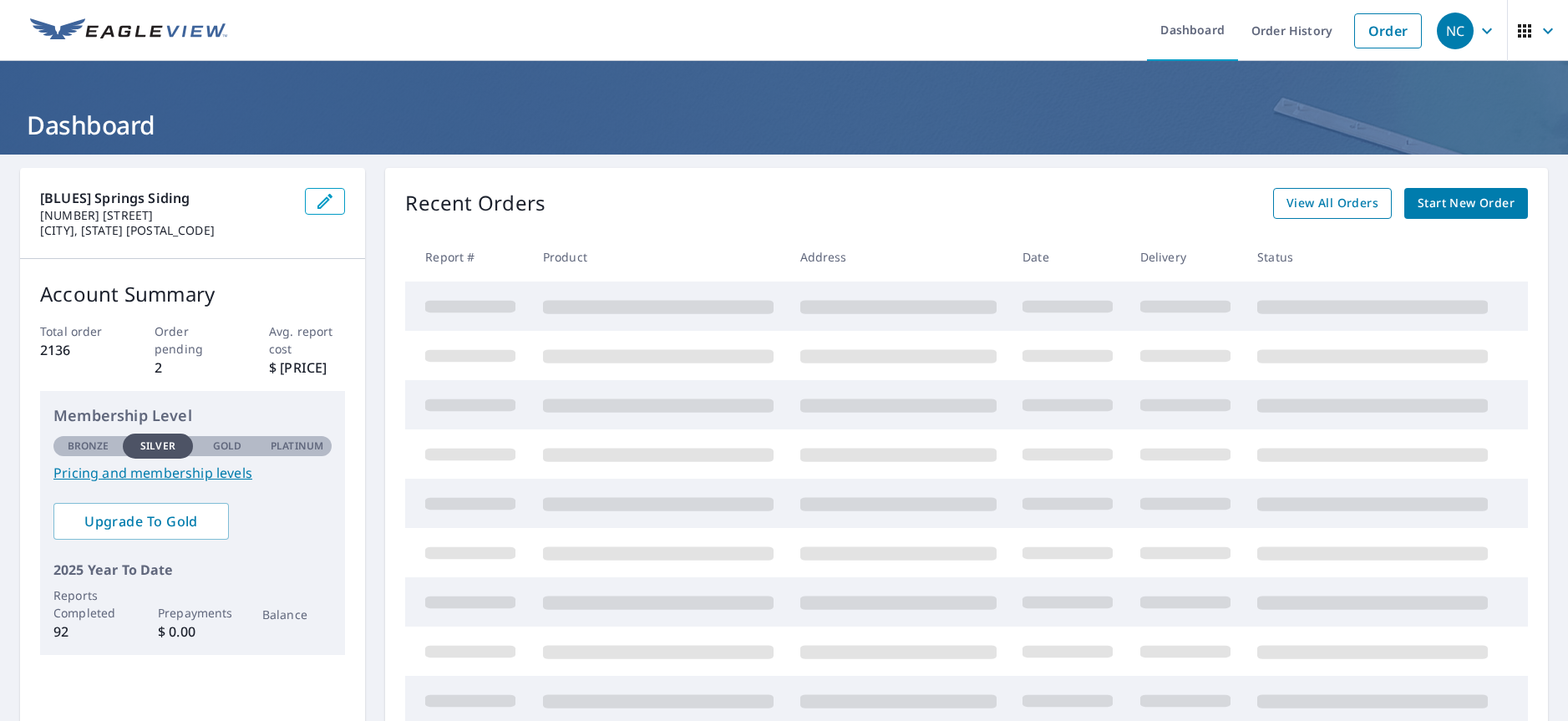 click on "View All Orders" at bounding box center (1332, 203) 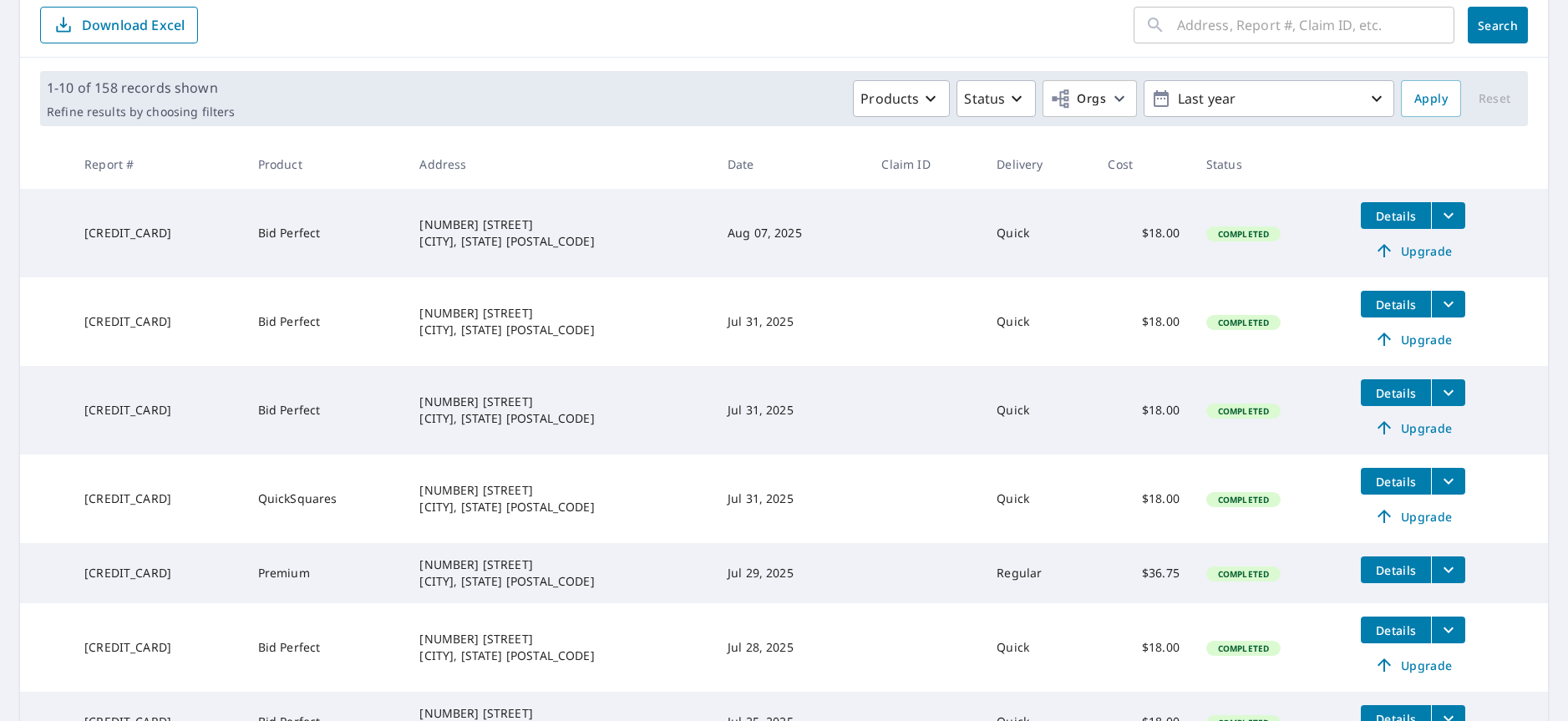 scroll, scrollTop: 167, scrollLeft: 0, axis: vertical 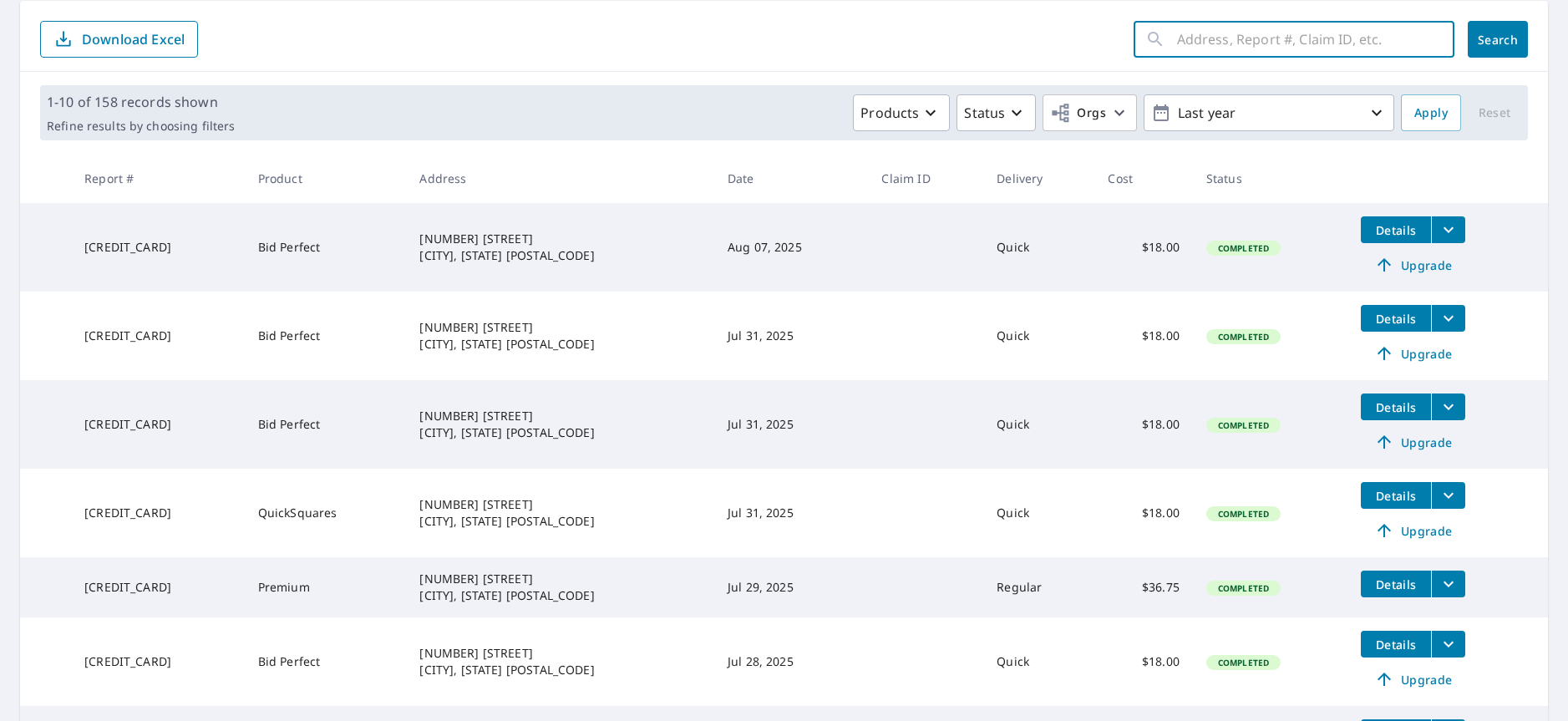 click at bounding box center (1316, 39) 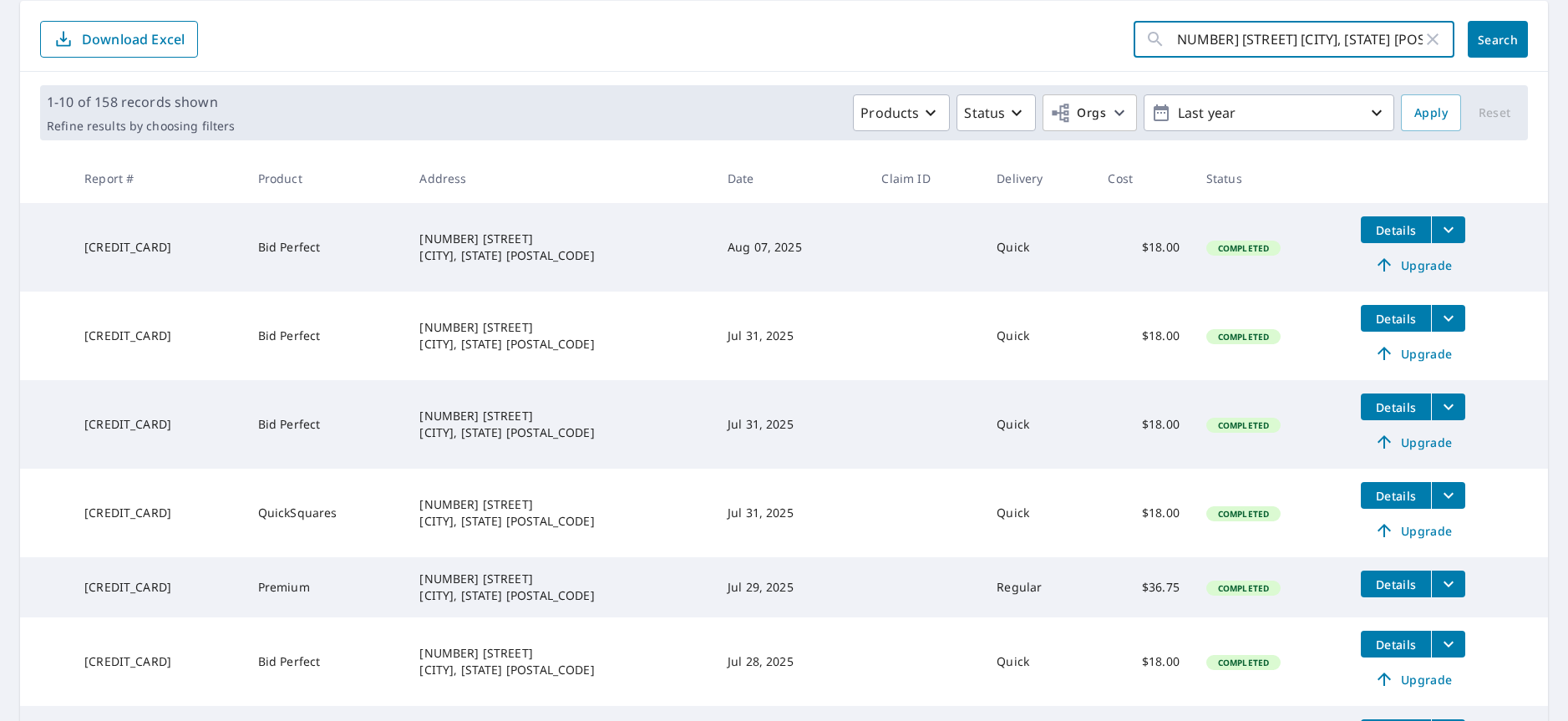 scroll, scrollTop: 0, scrollLeft: 12, axis: horizontal 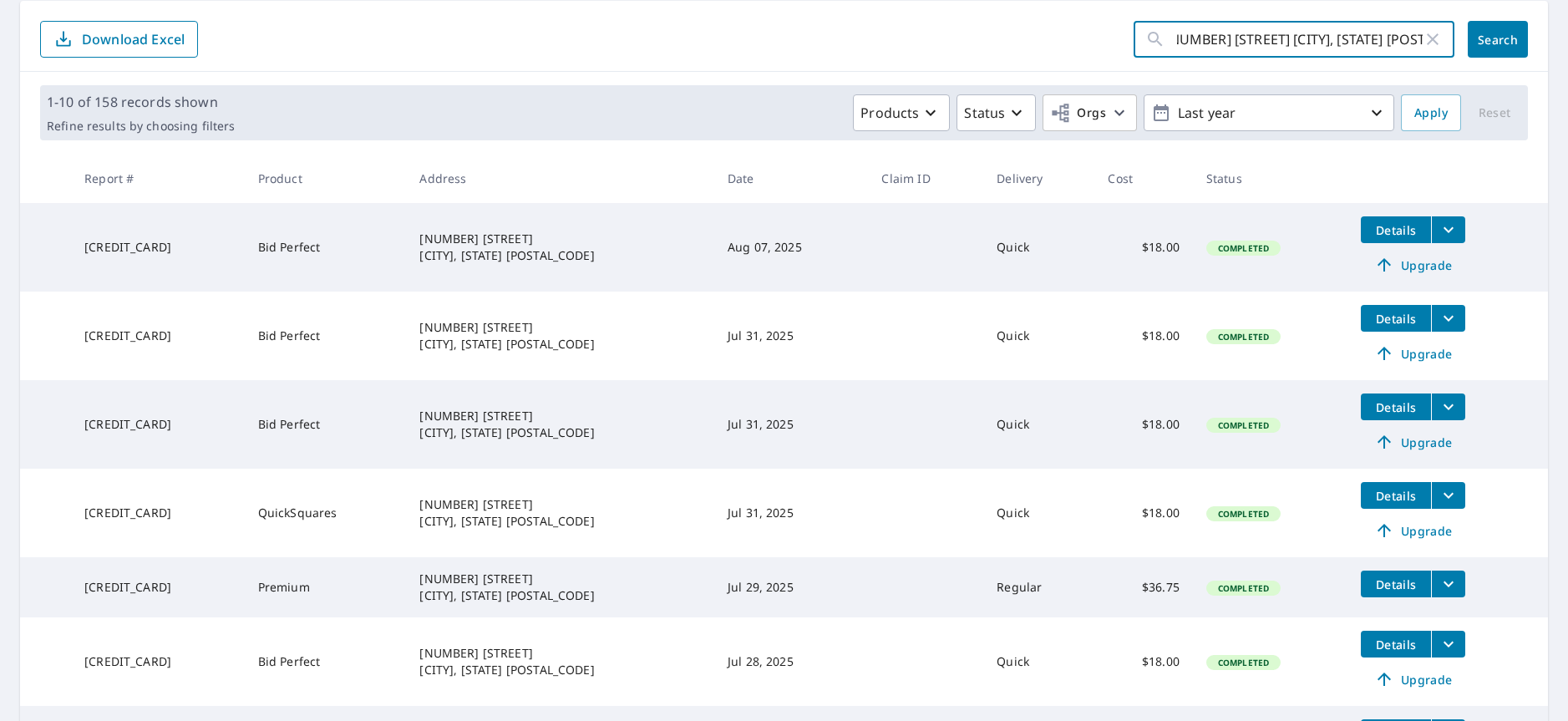 type on "[NUMBER] [STREET] [CITY], [STATE] [POSTAL_CODE]" 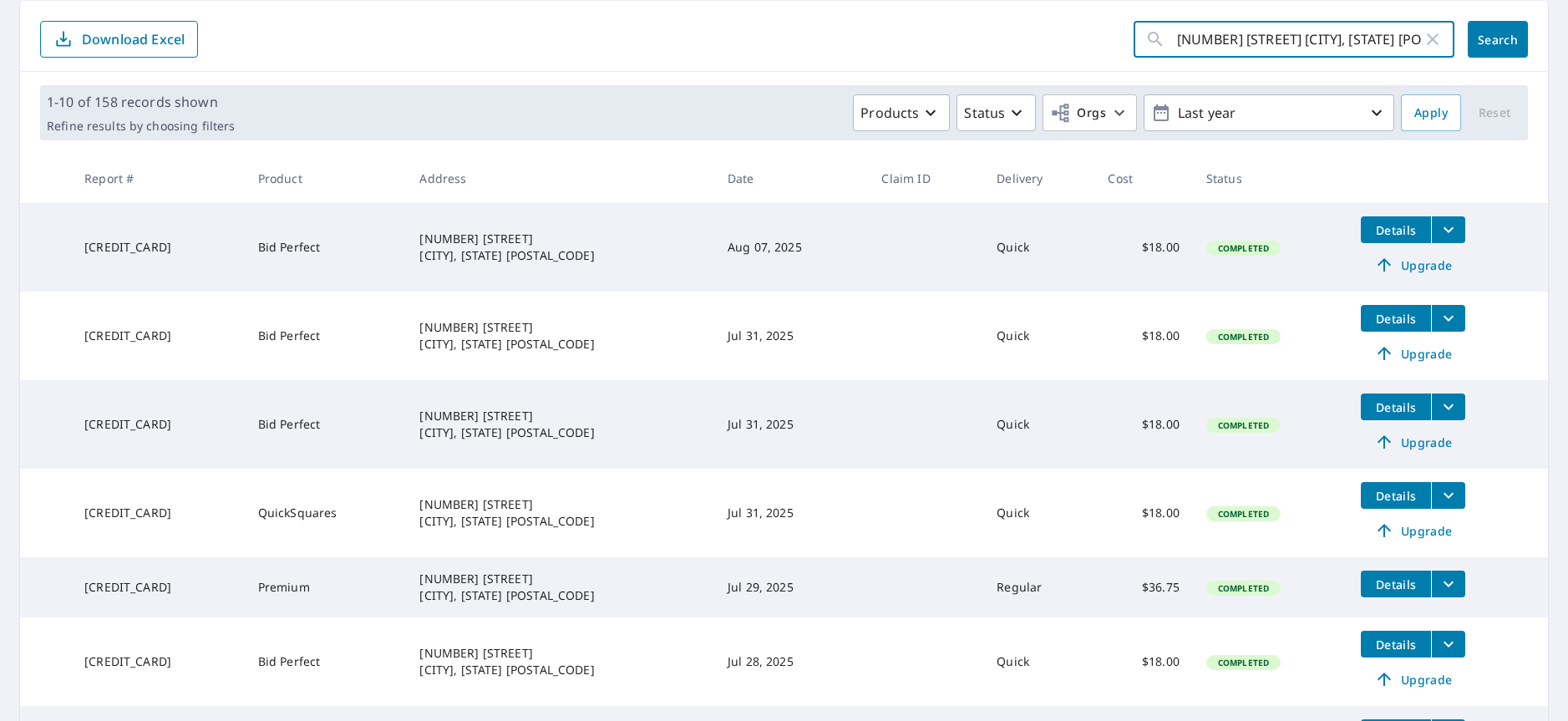 click on "Search" 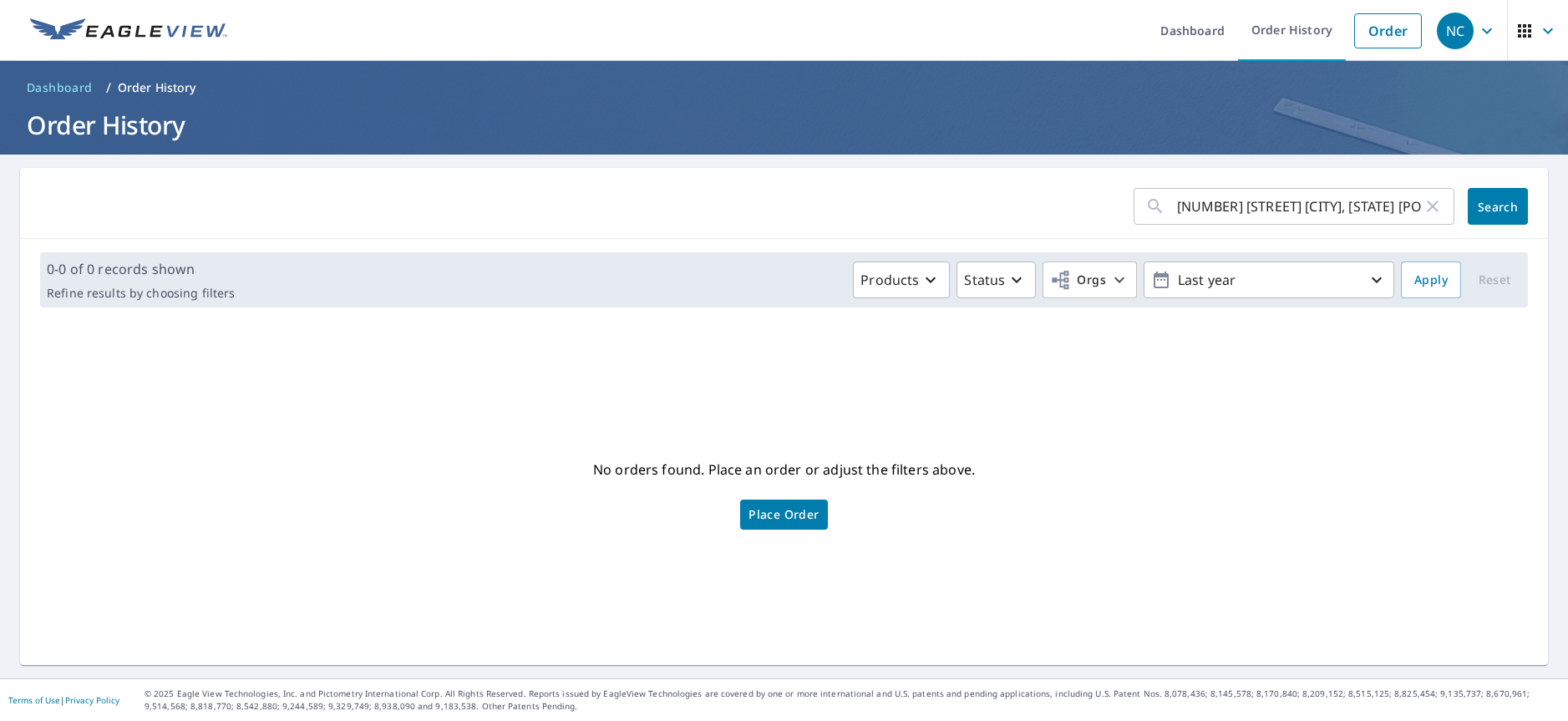 scroll, scrollTop: 0, scrollLeft: 0, axis: both 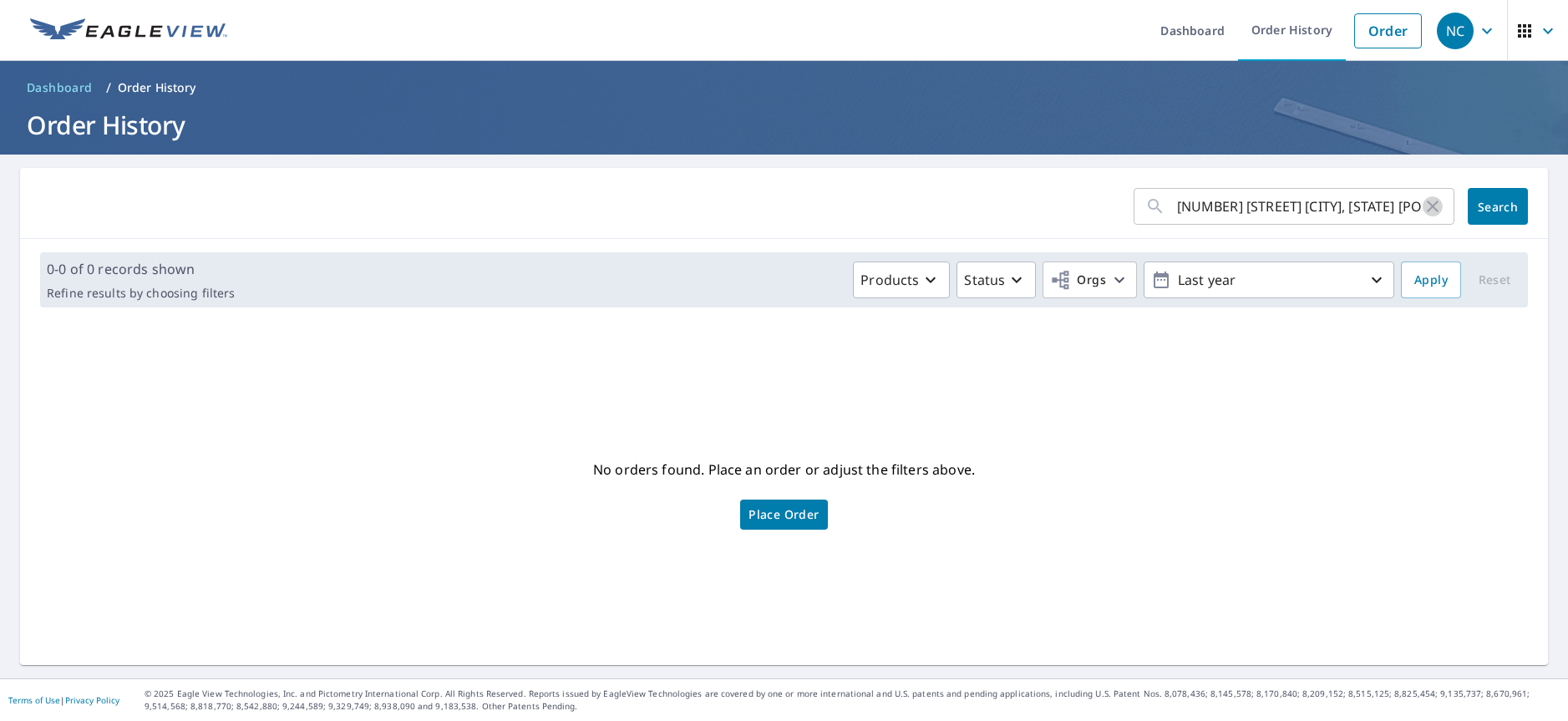 click 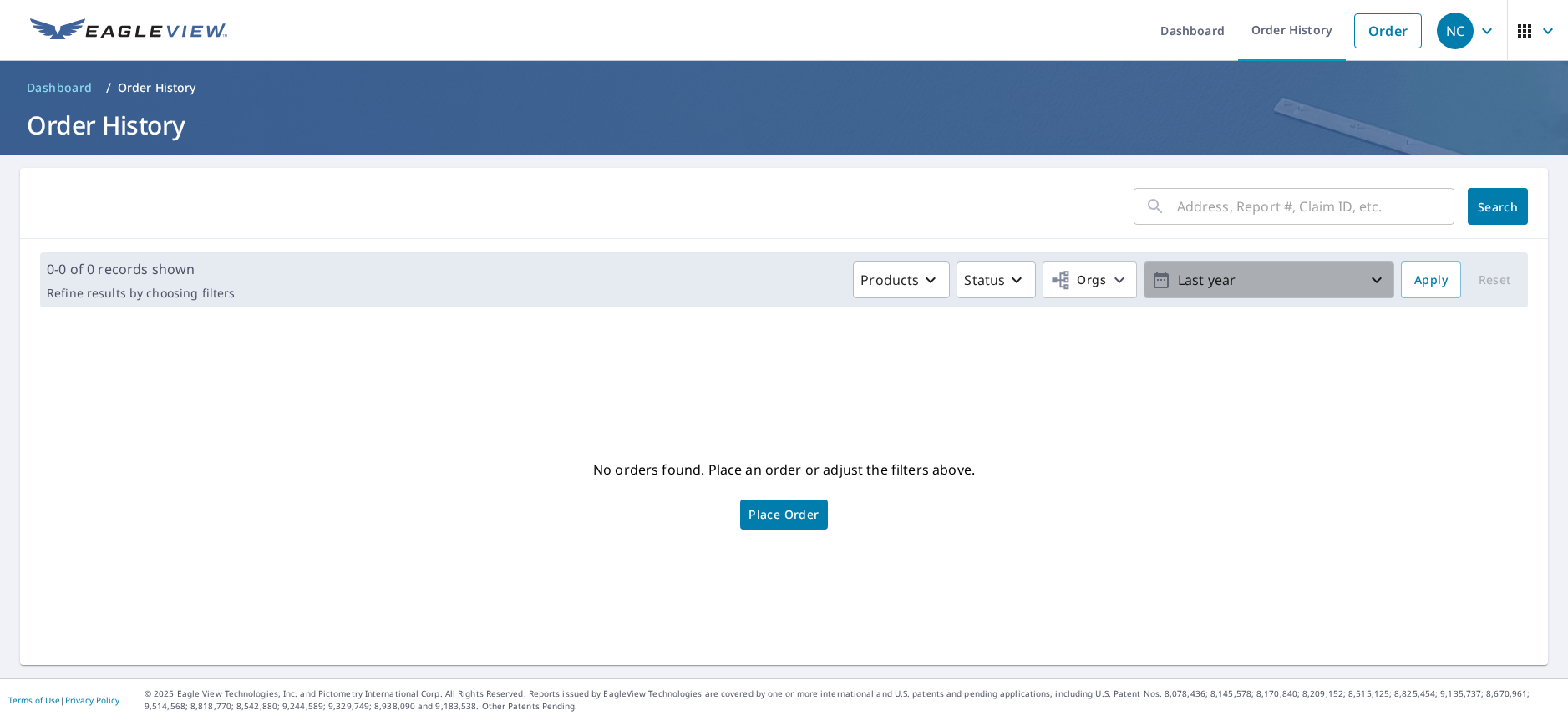 click on "Last year" at bounding box center (1269, 280) 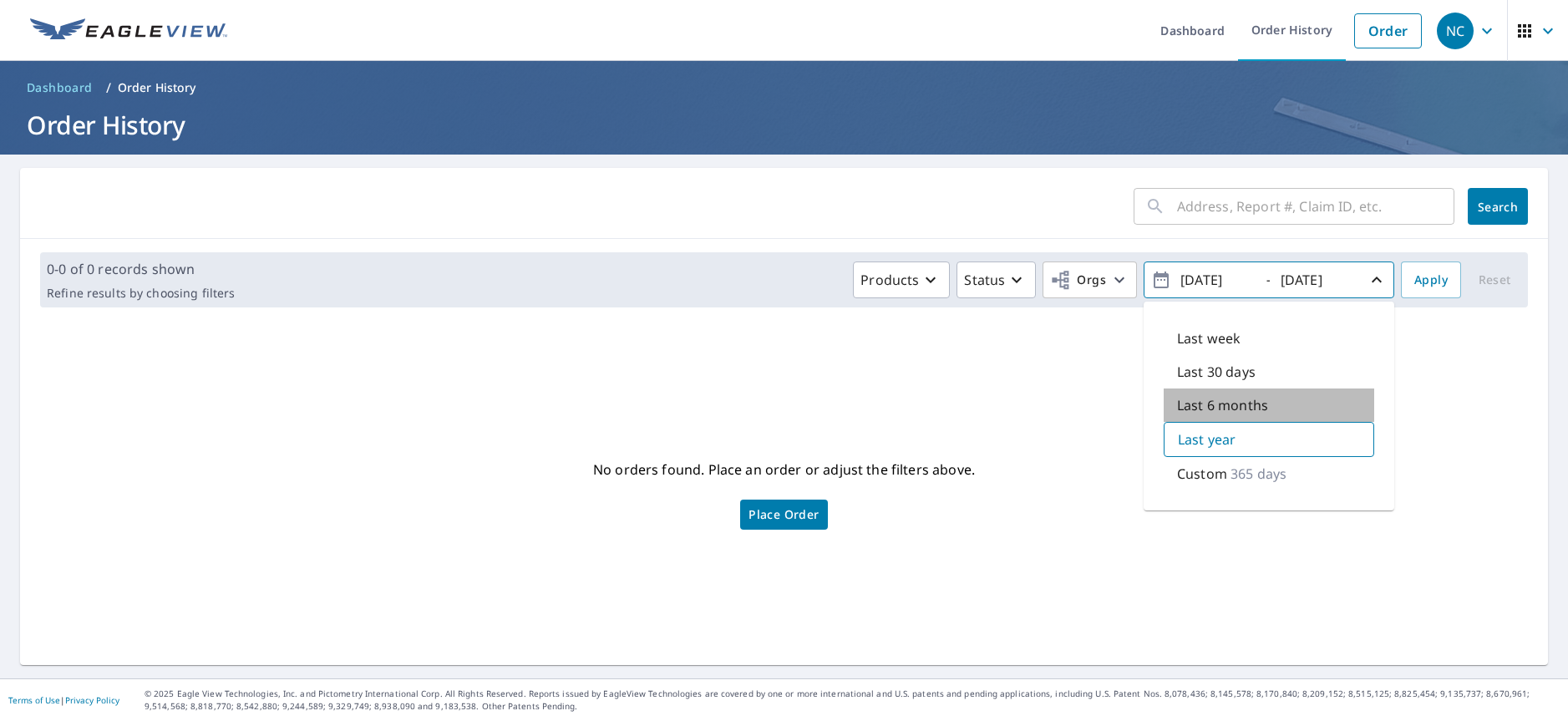 click on "Last 6 months" at bounding box center (1222, 405) 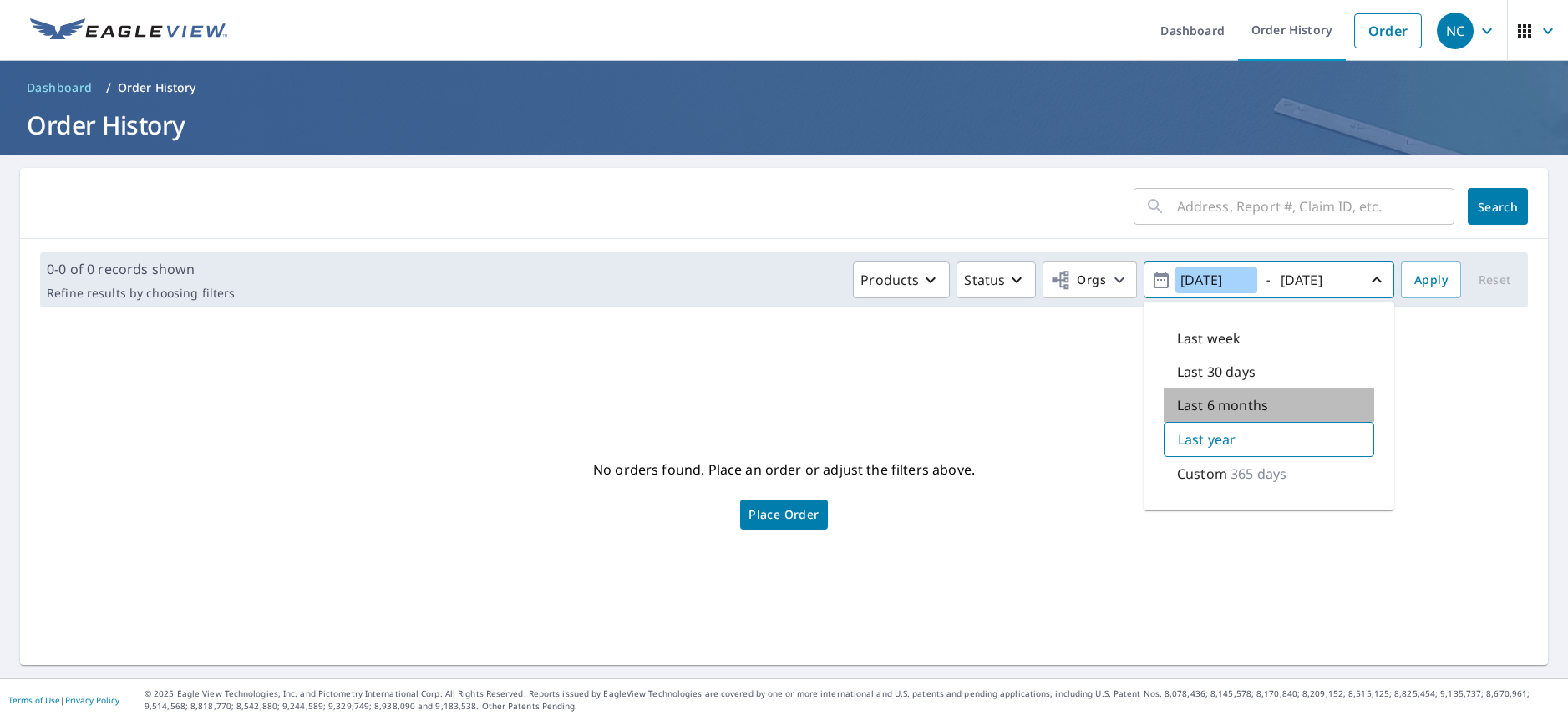 type on "[DATE]" 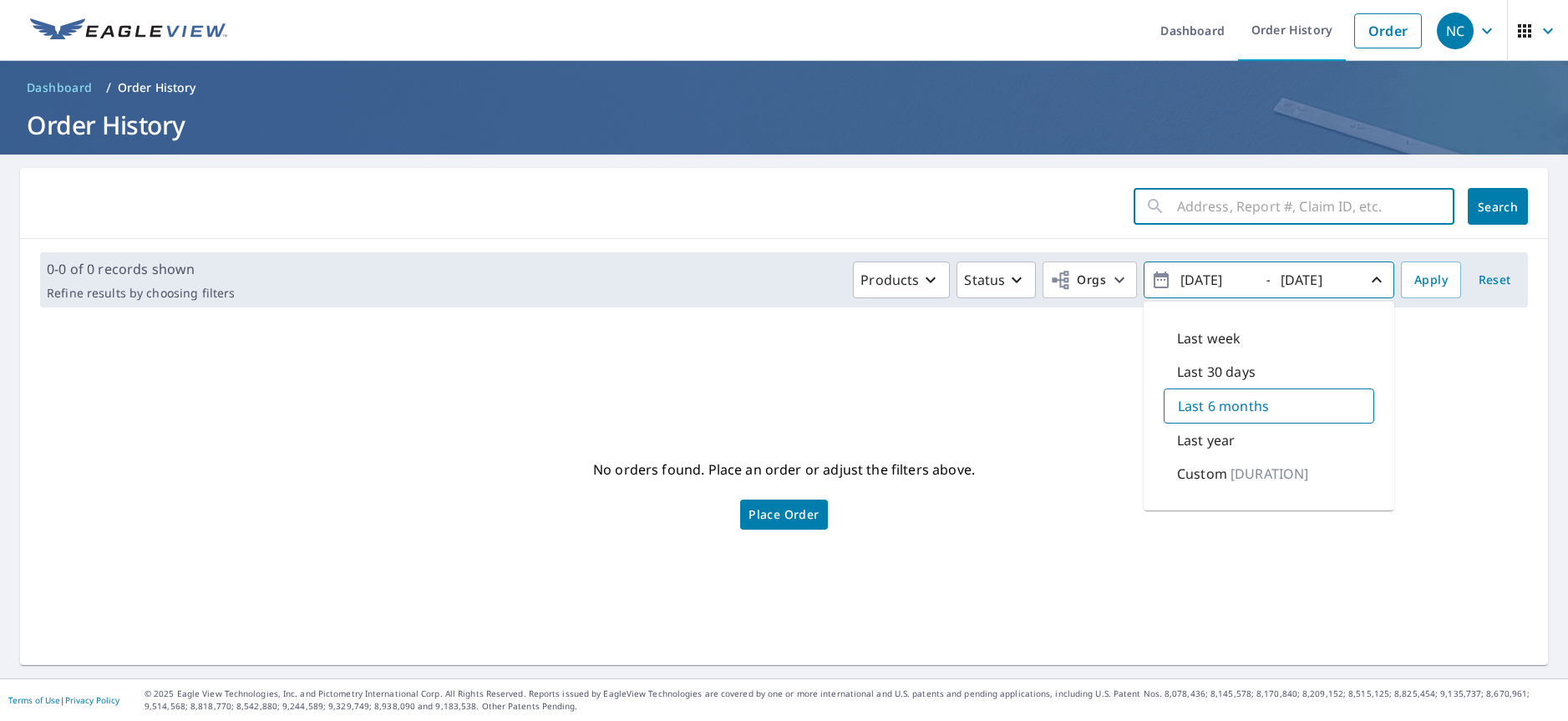 click at bounding box center [1316, 206] 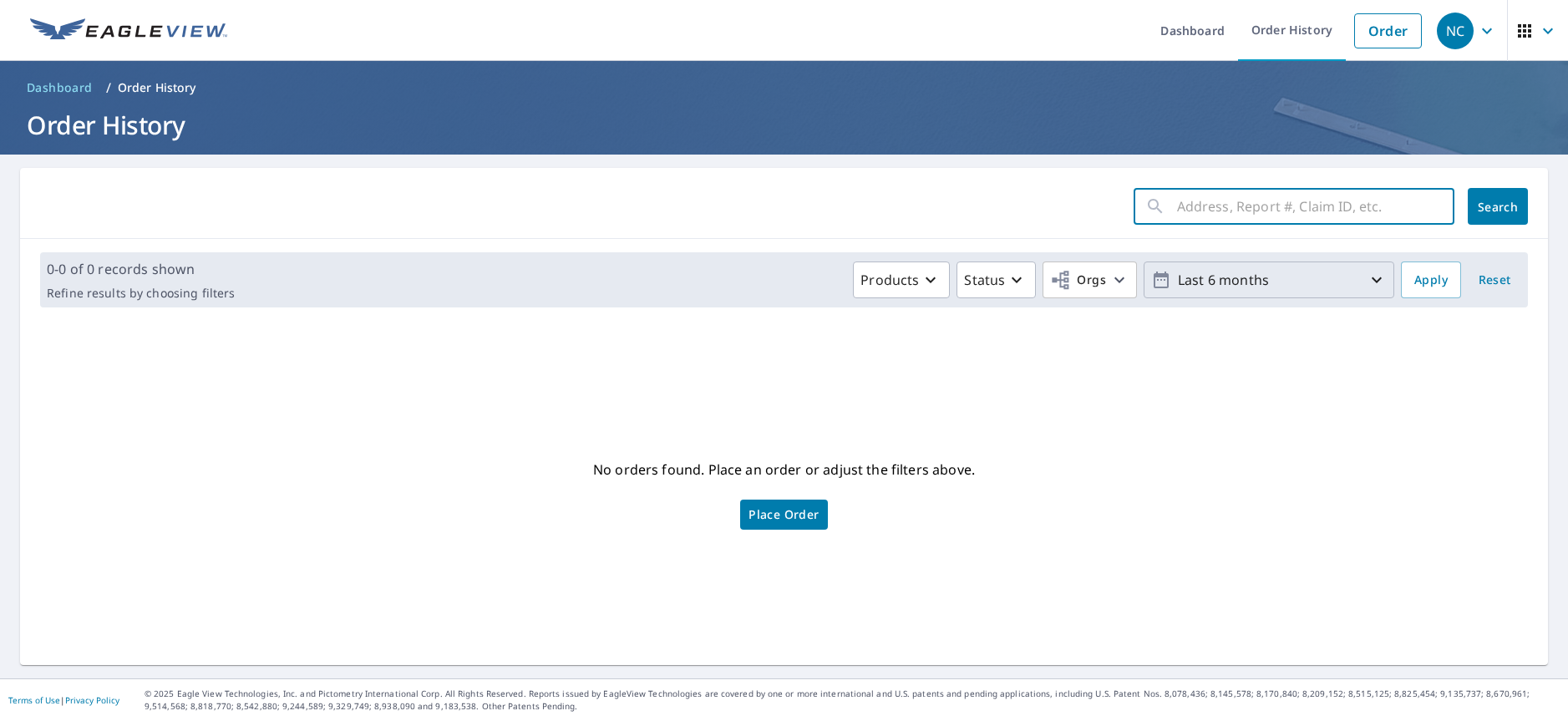 type on "[NUMBER] [STREET] [CITY], [STATE] [POSTAL_CODE]" 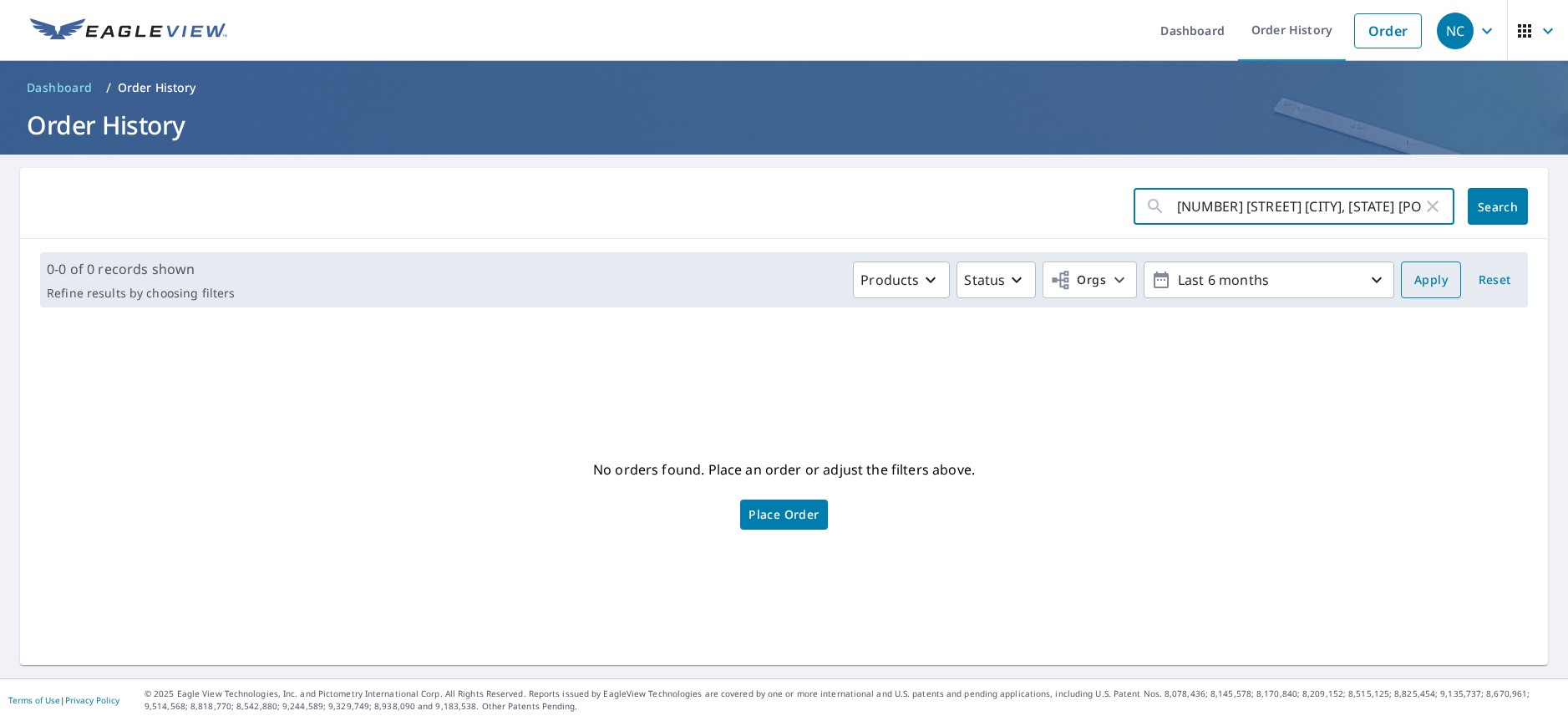 click on "Apply" at bounding box center [1431, 280] 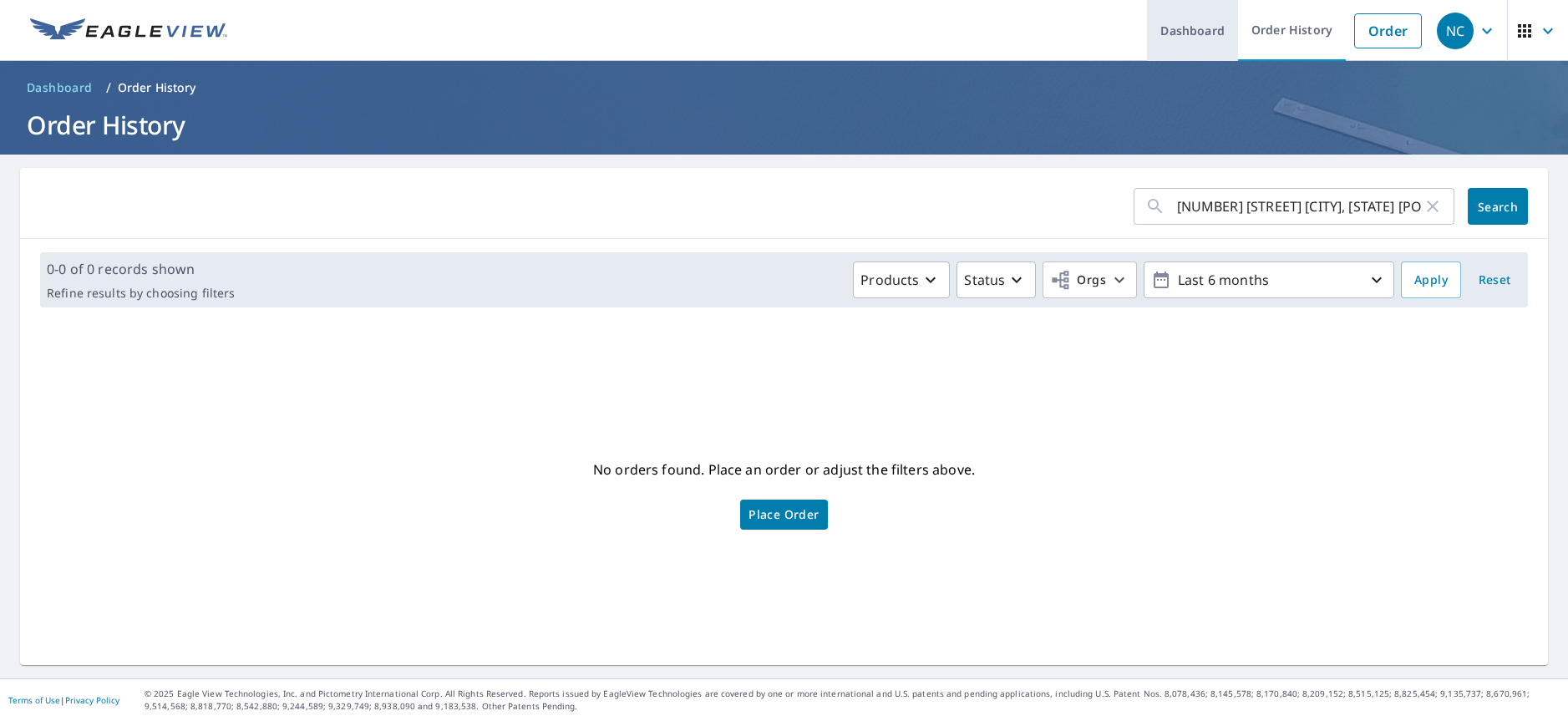 click on "Dashboard" at bounding box center [1192, 30] 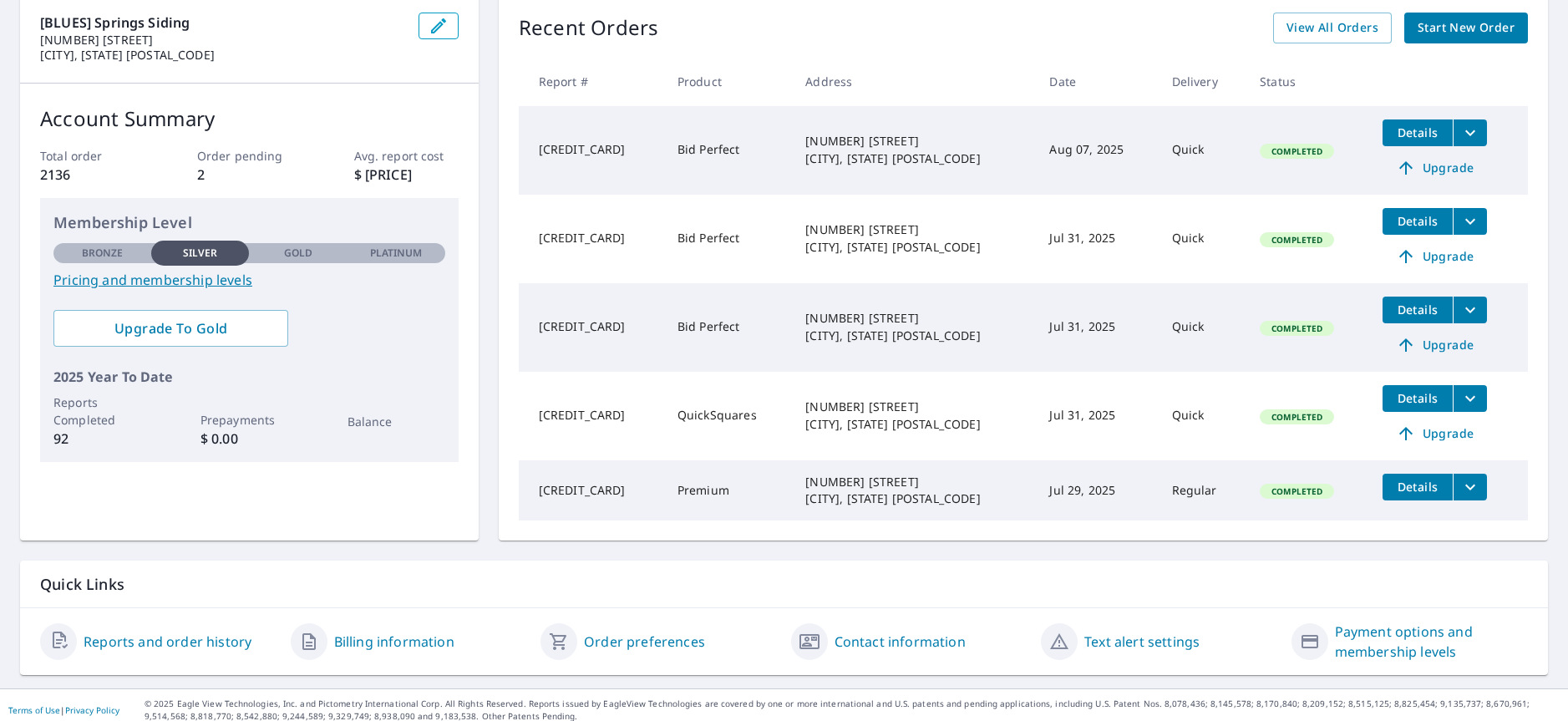 scroll, scrollTop: 185, scrollLeft: 0, axis: vertical 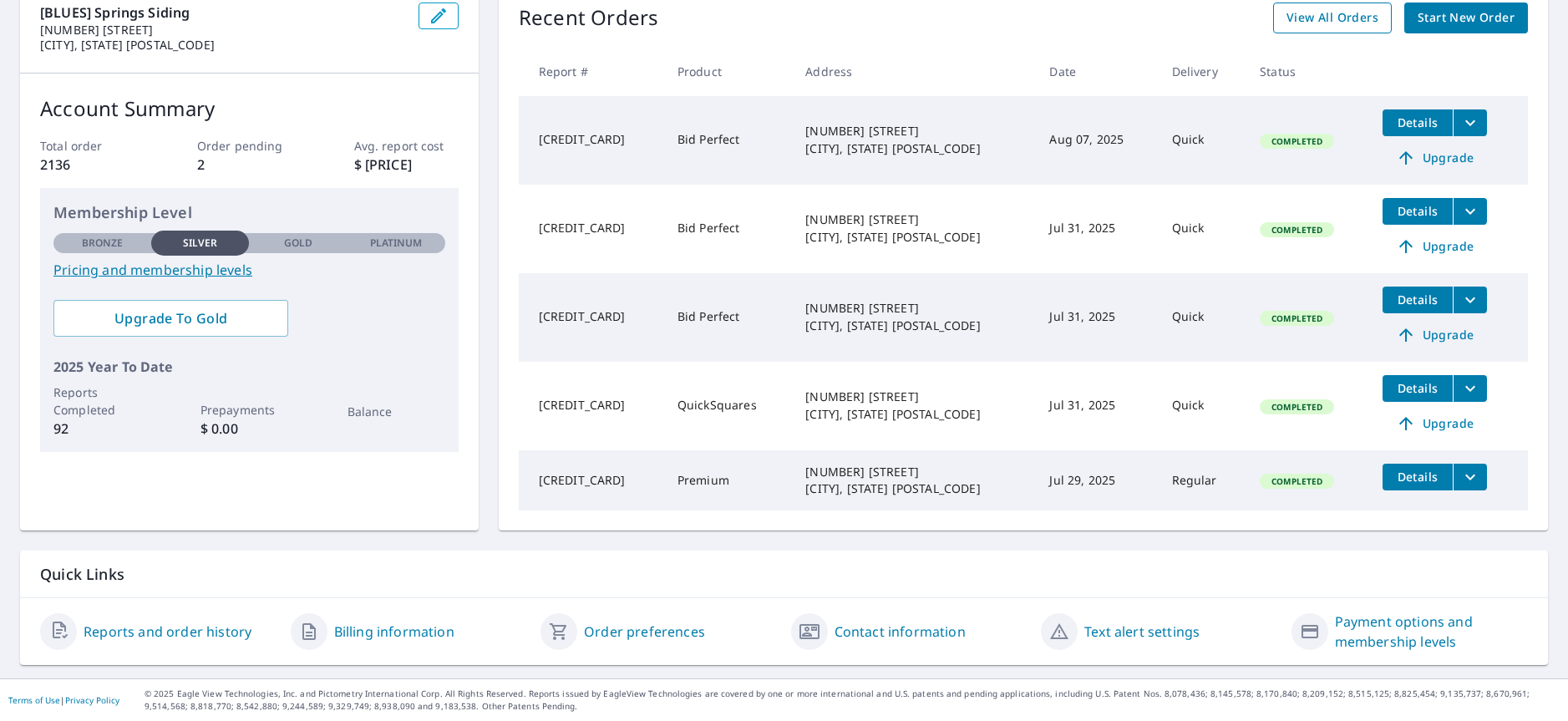 click on "View All Orders" at bounding box center (1332, 18) 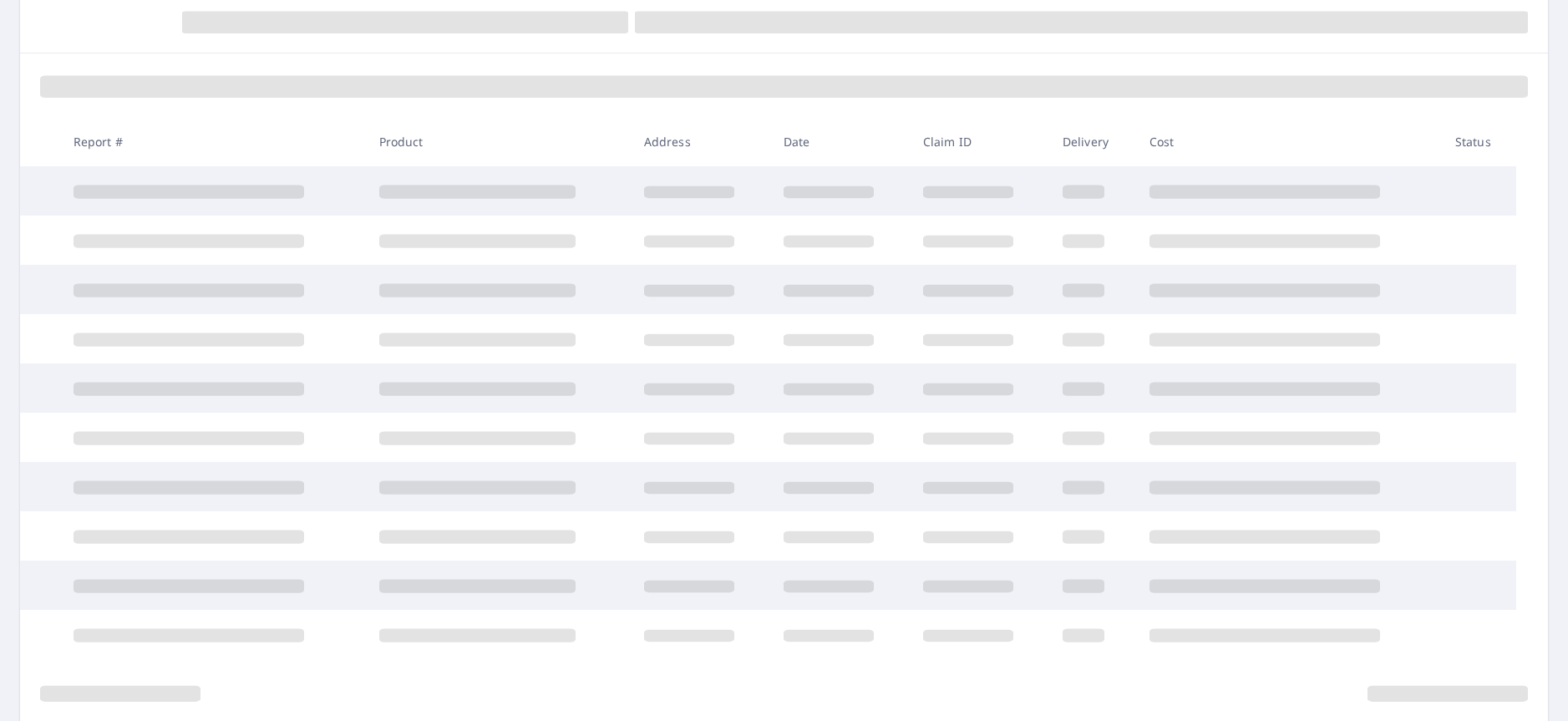 scroll, scrollTop: 185, scrollLeft: 0, axis: vertical 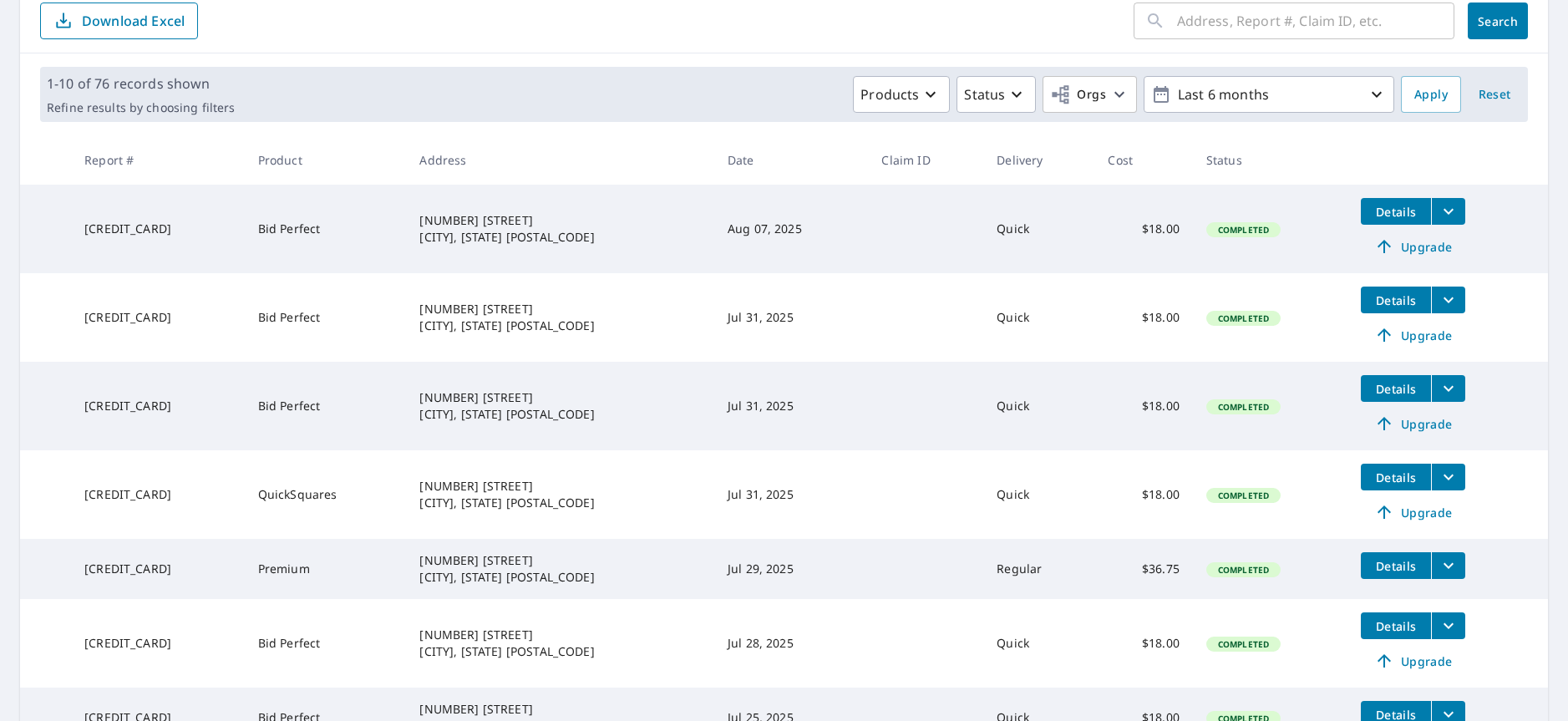 click on "​" at bounding box center (1294, 21) 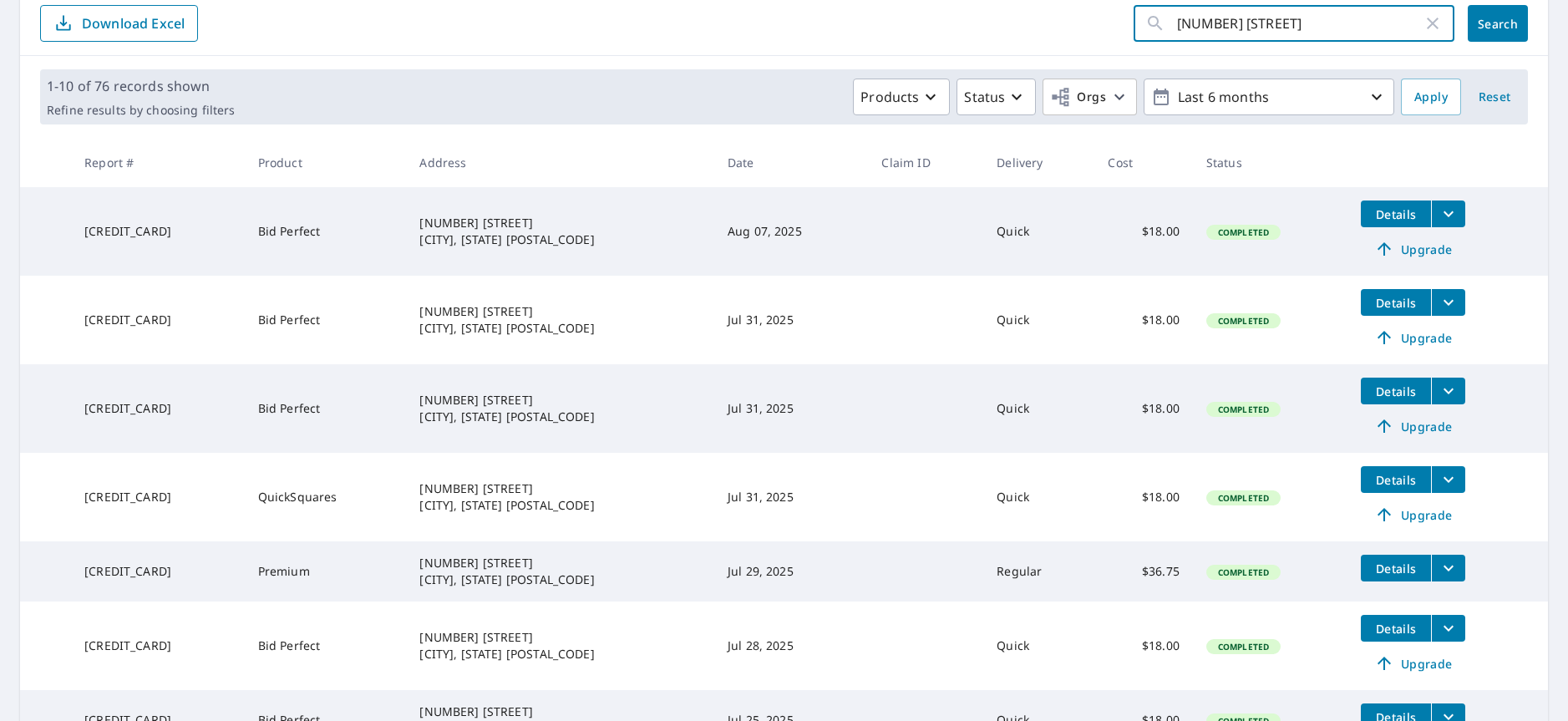 type on "[NUMBER] [STREET]" 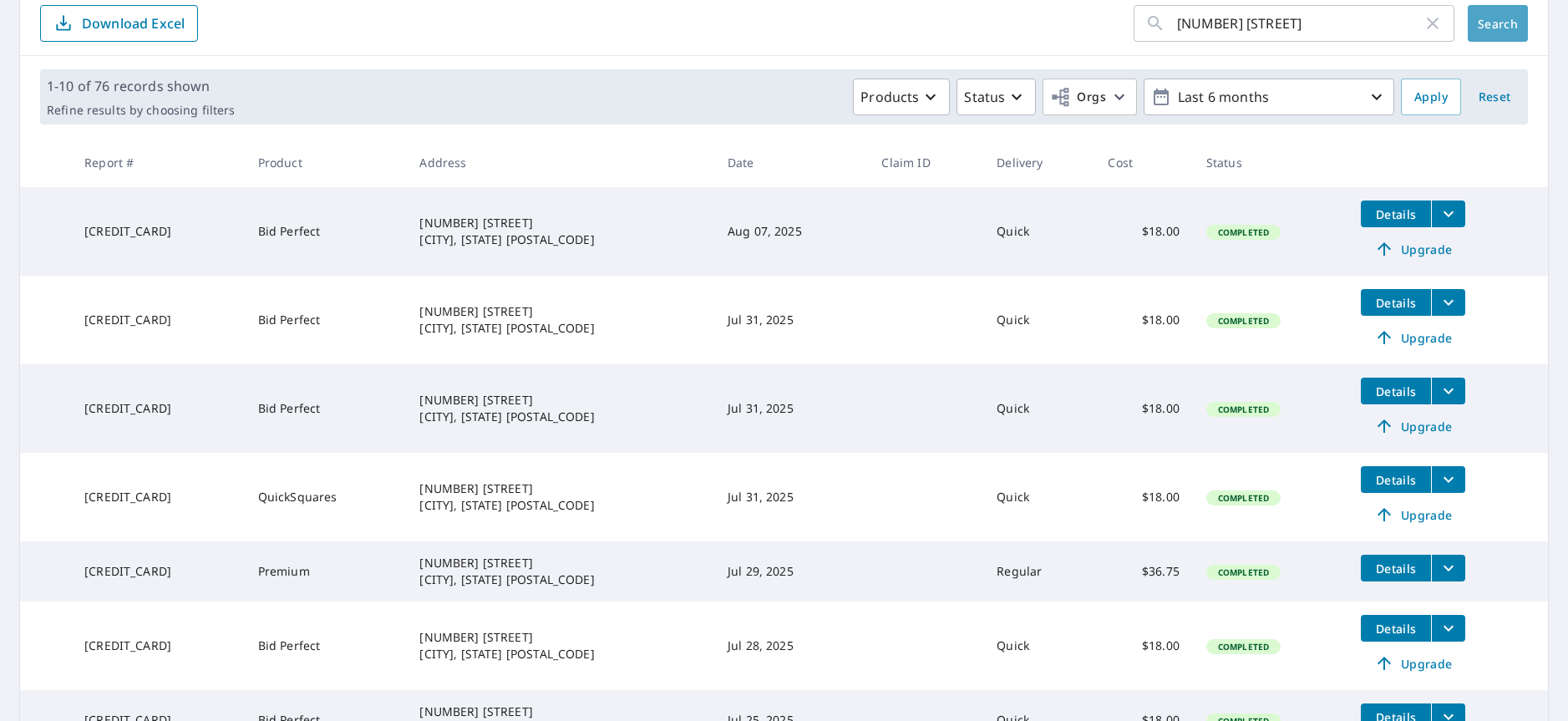 click on "Search" at bounding box center [1498, 23] 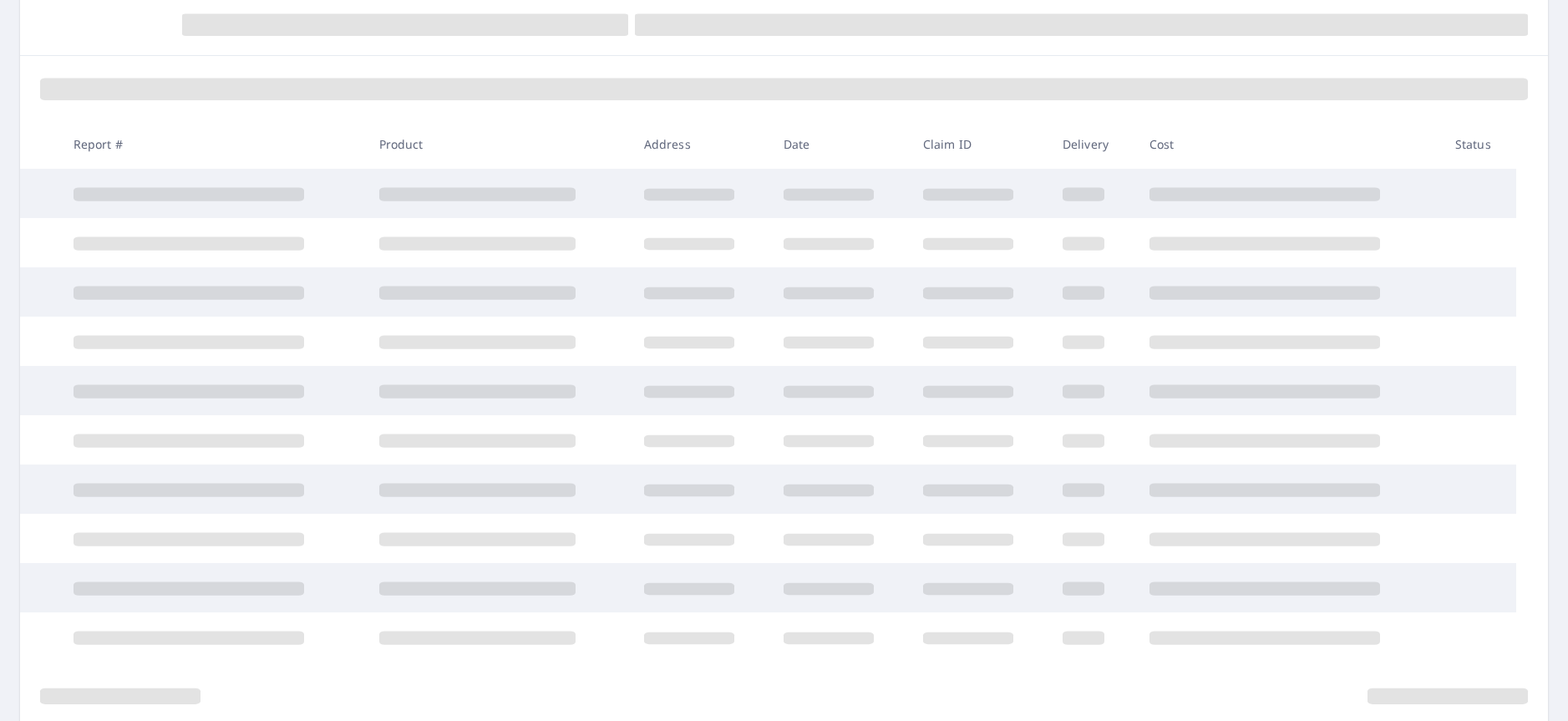 scroll, scrollTop: 0, scrollLeft: 0, axis: both 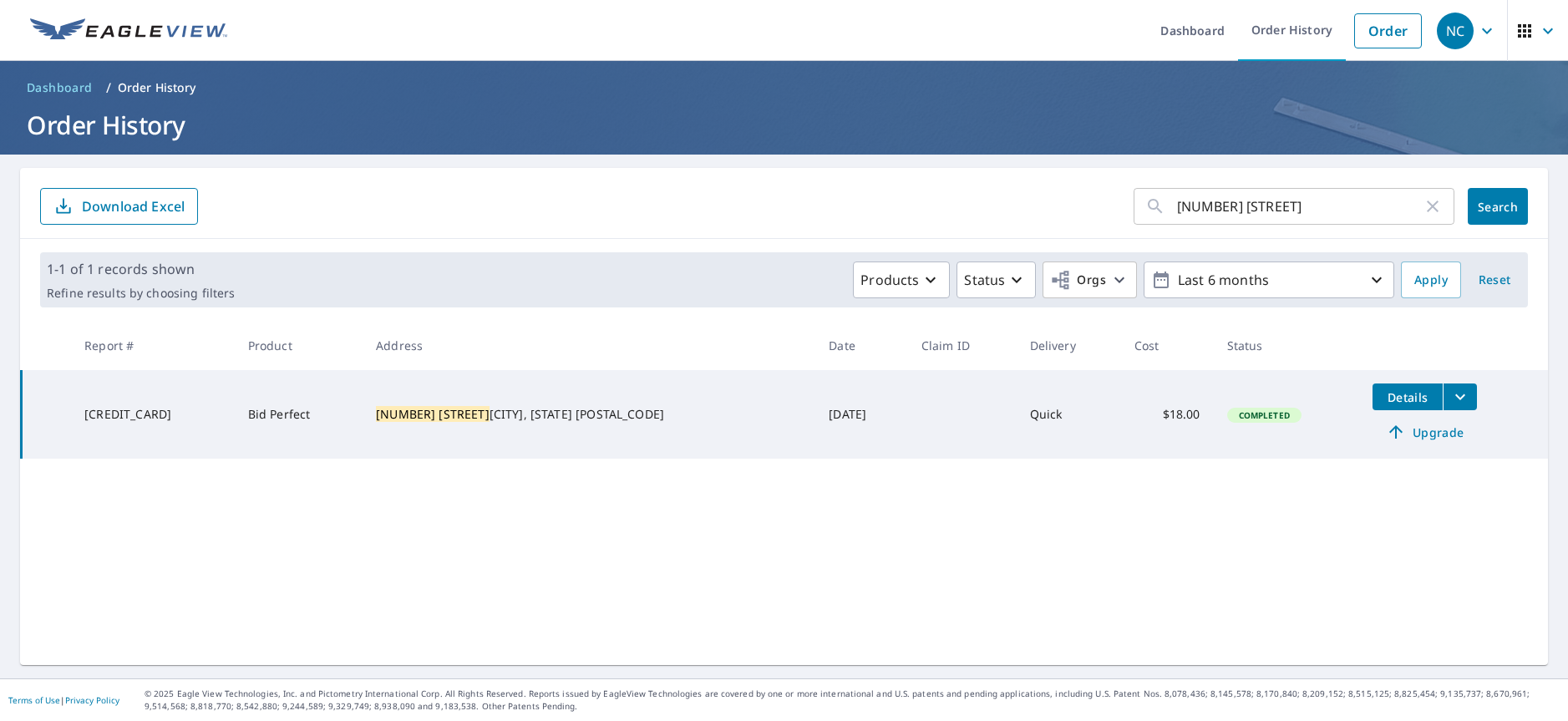 click on "Details" at bounding box center (1408, 397) 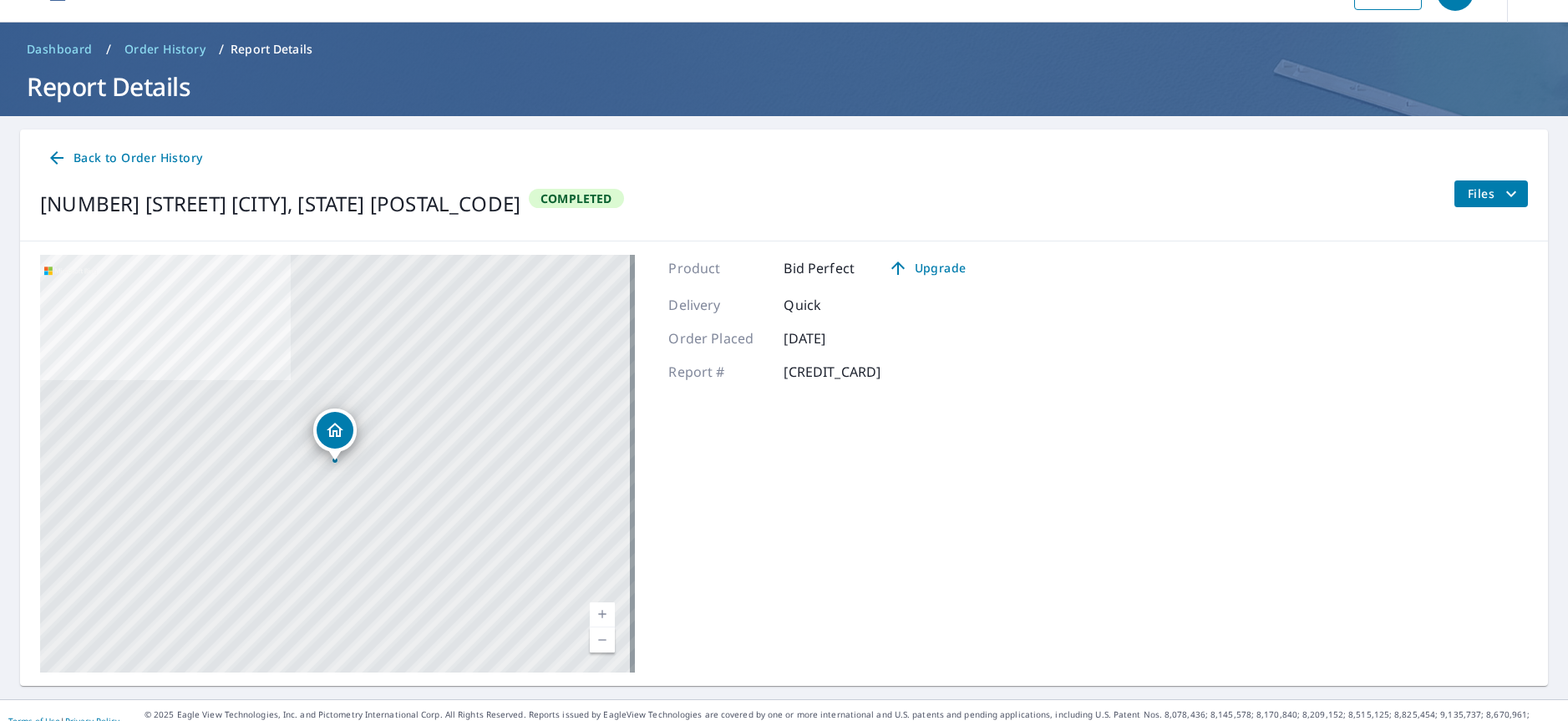 scroll, scrollTop: 59, scrollLeft: 0, axis: vertical 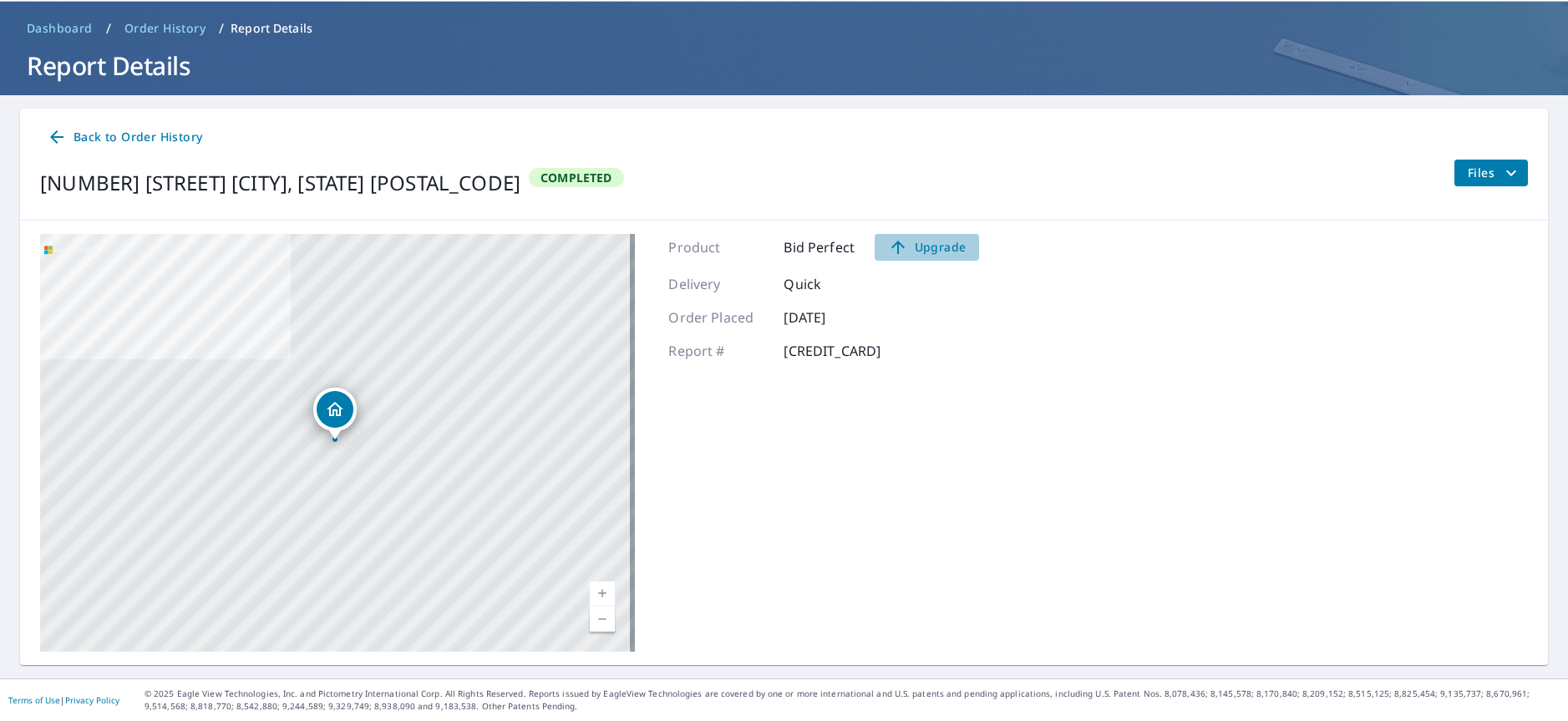 click on "Upgrade" at bounding box center [926, 247] 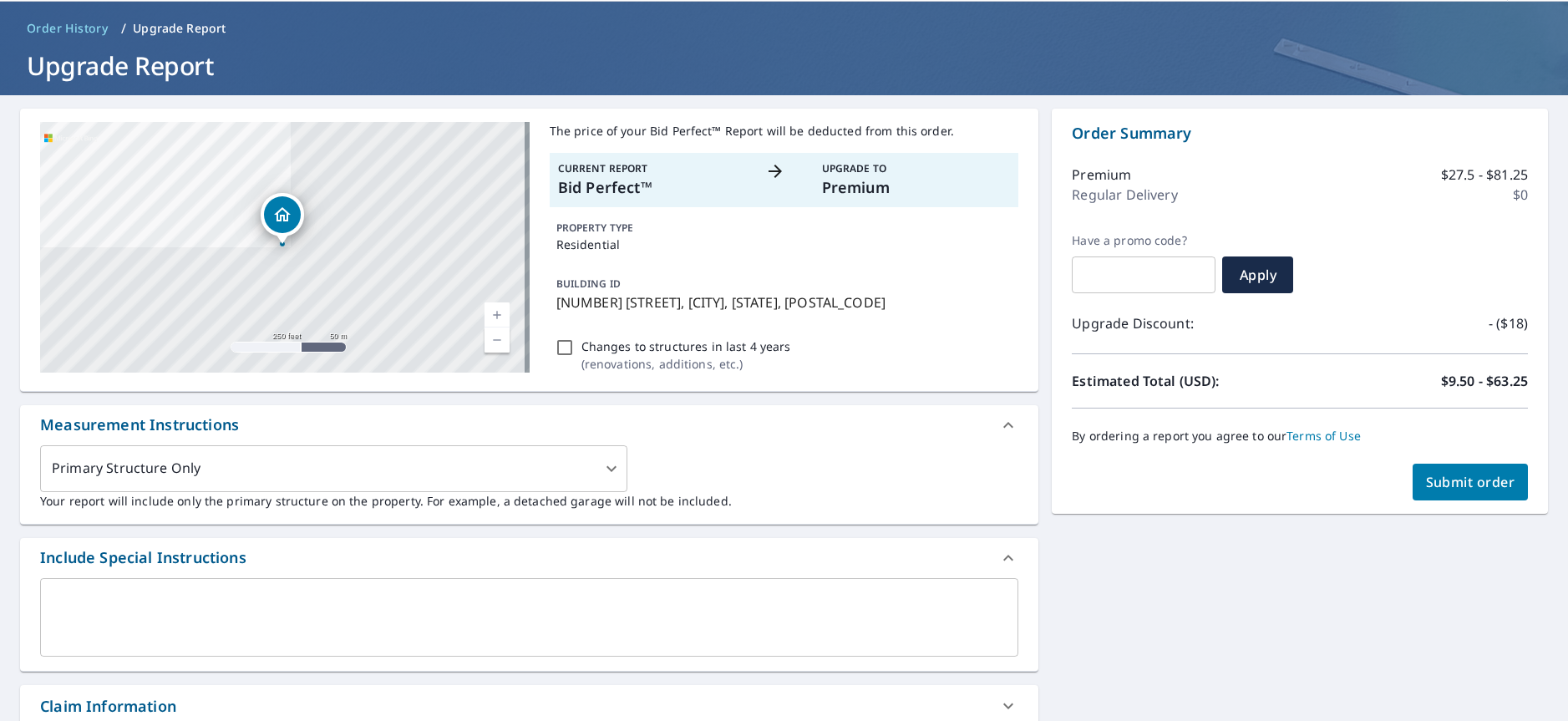 click on "Submit order" at bounding box center (1470, 482) 